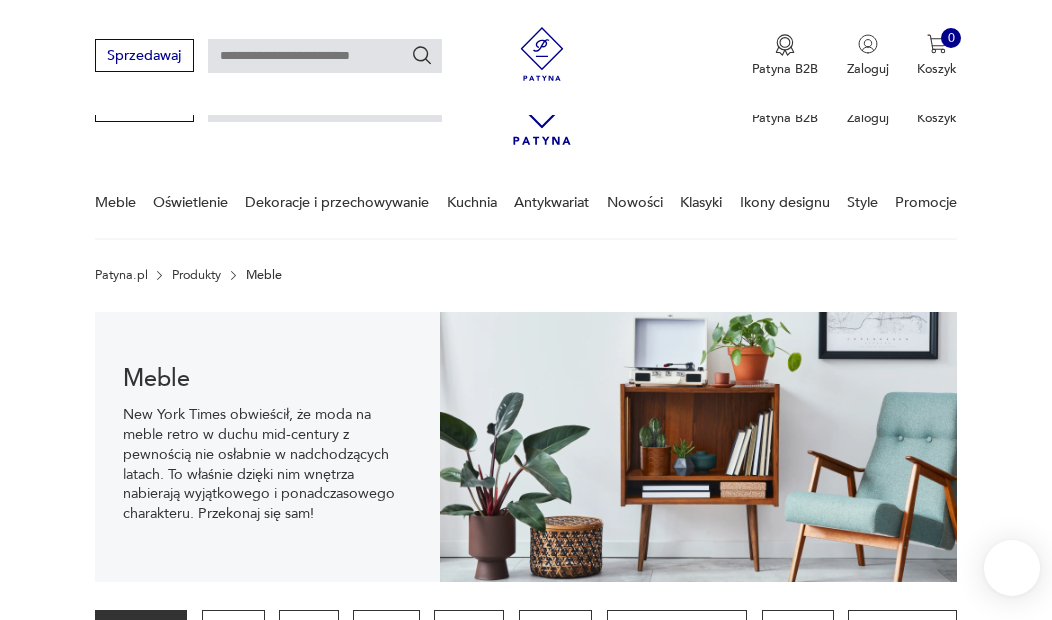 scroll, scrollTop: 191, scrollLeft: 0, axis: vertical 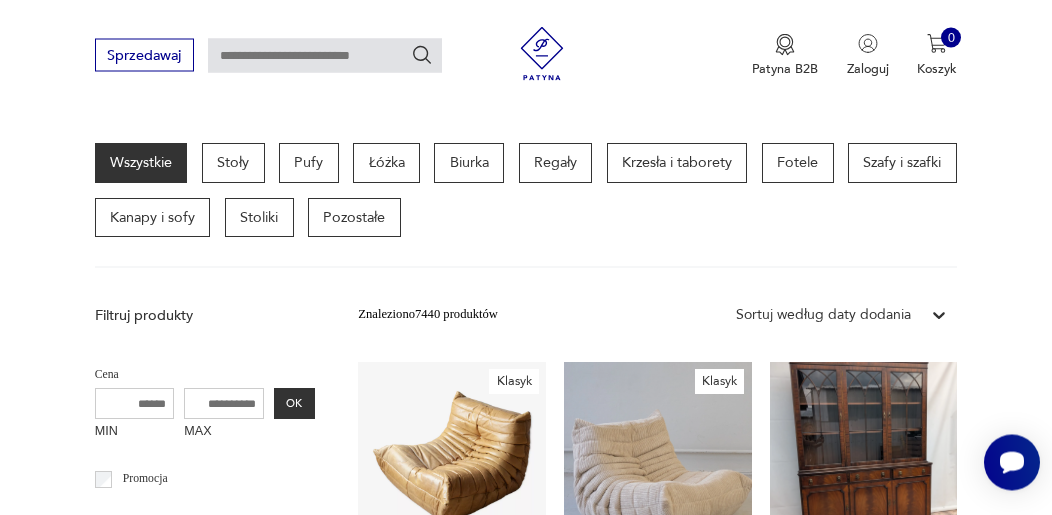 click on "Stoliki" at bounding box center (259, 219) 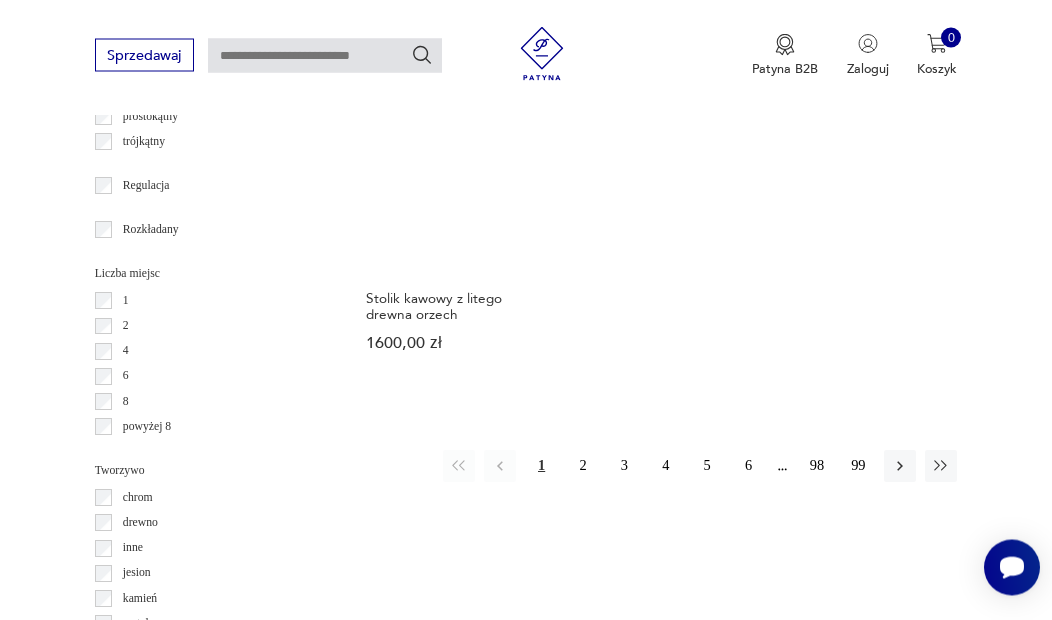 scroll, scrollTop: 2593, scrollLeft: 0, axis: vertical 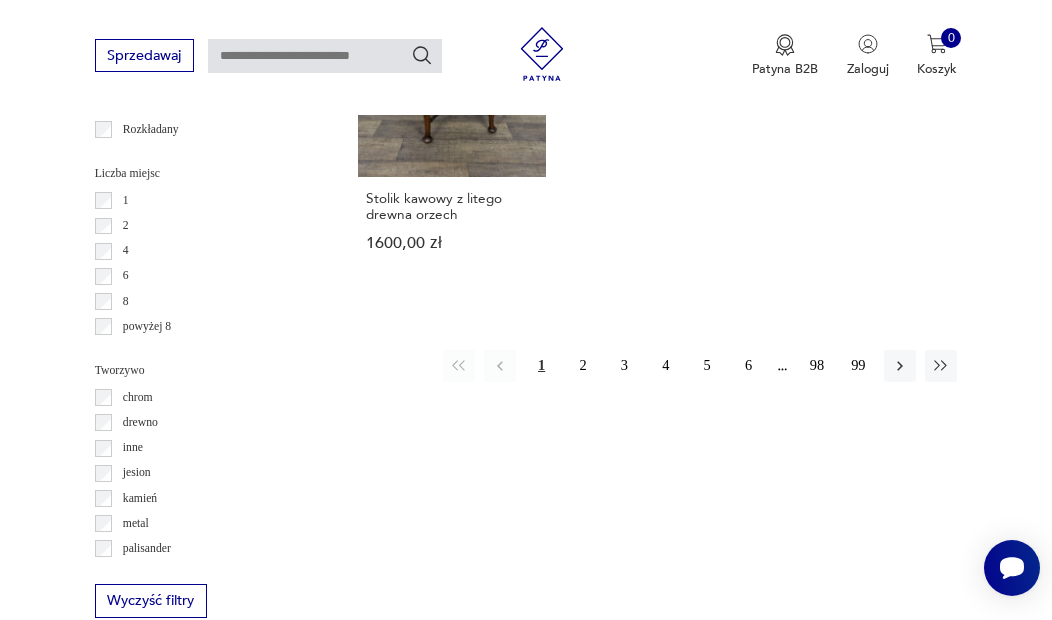 click on "2" at bounding box center (583, 366) 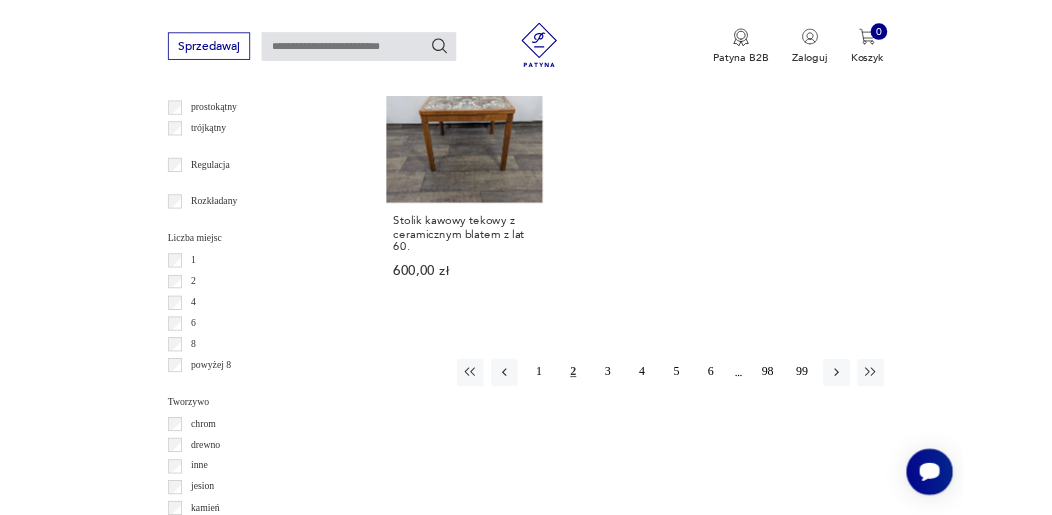 scroll, scrollTop: 2479, scrollLeft: 0, axis: vertical 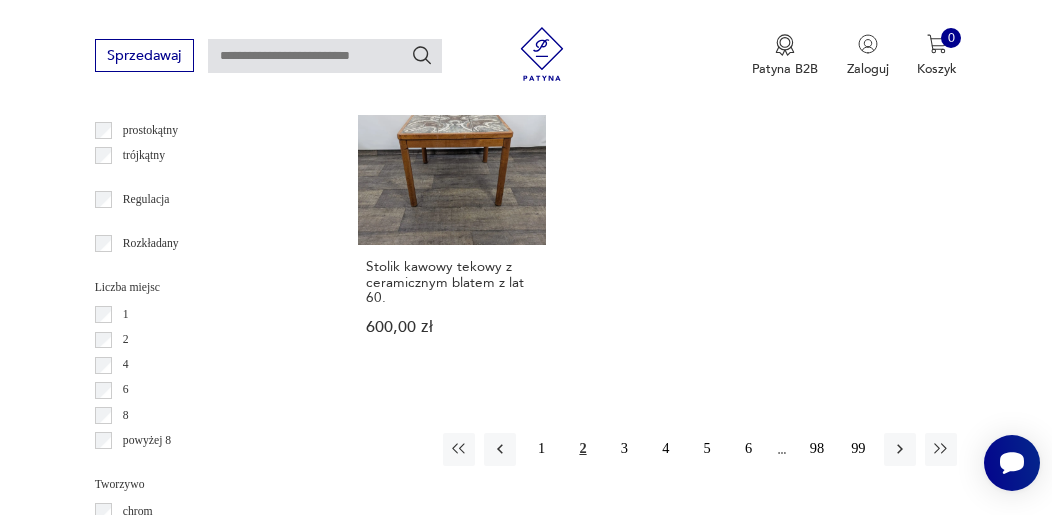 click at bounding box center (900, 449) 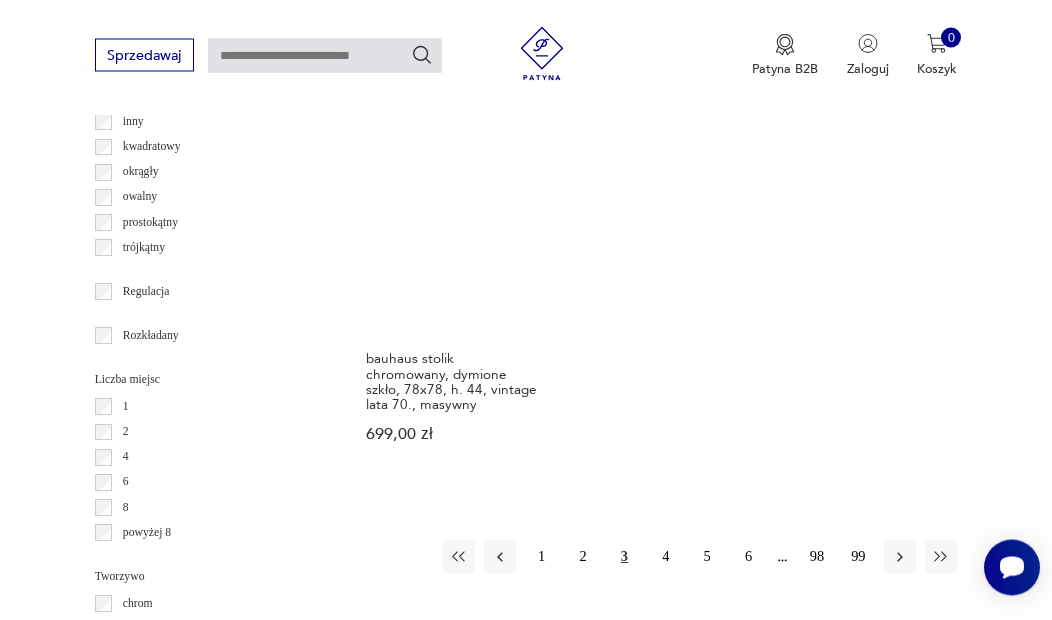 scroll, scrollTop: 2486, scrollLeft: 0, axis: vertical 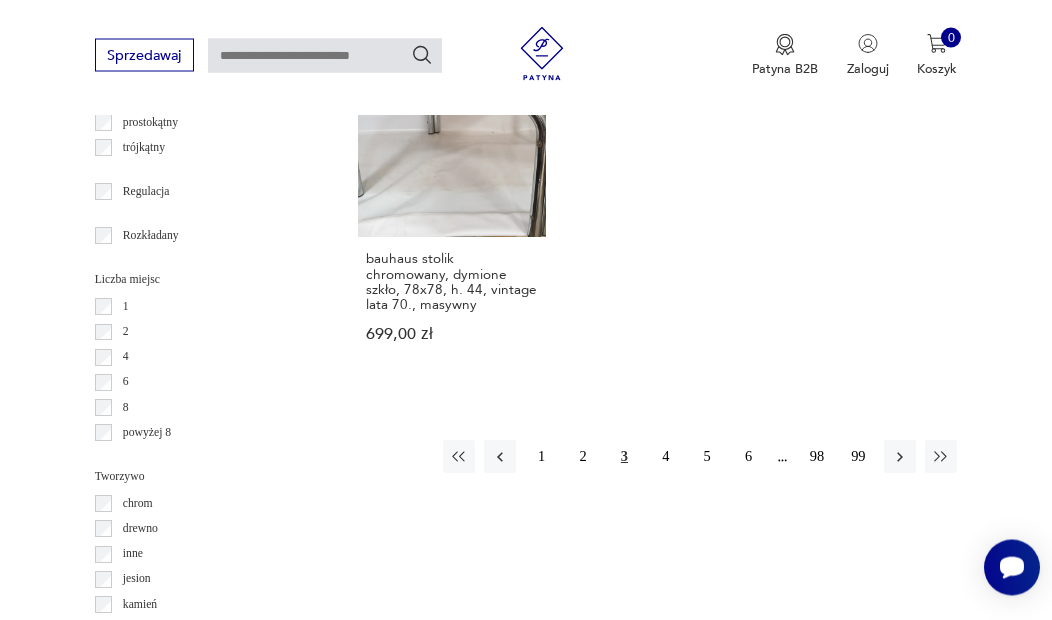 click at bounding box center (900, 458) 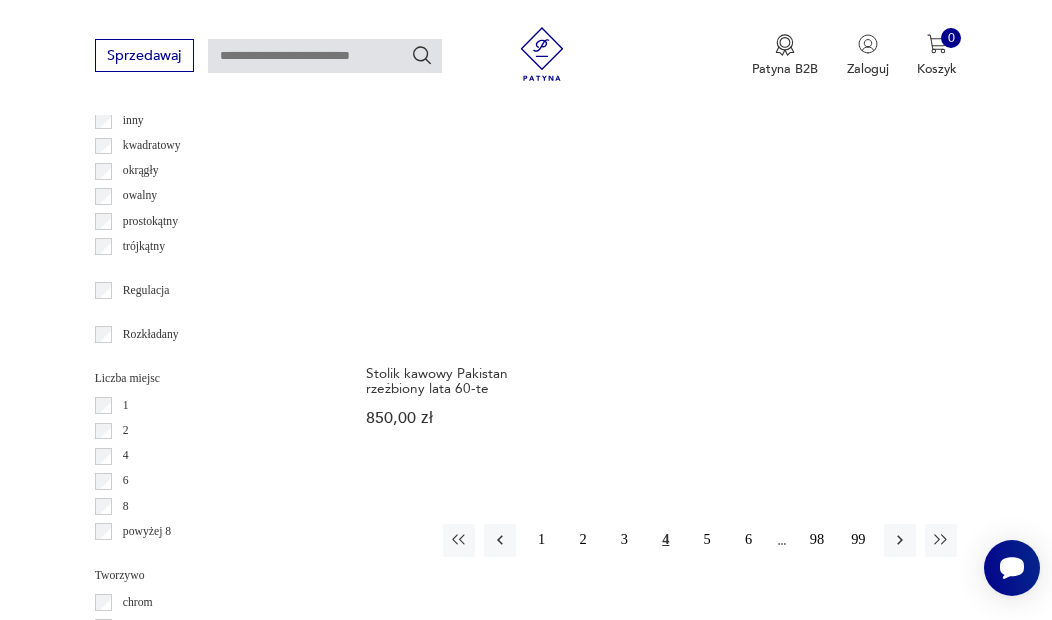 scroll, scrollTop: 2472, scrollLeft: 0, axis: vertical 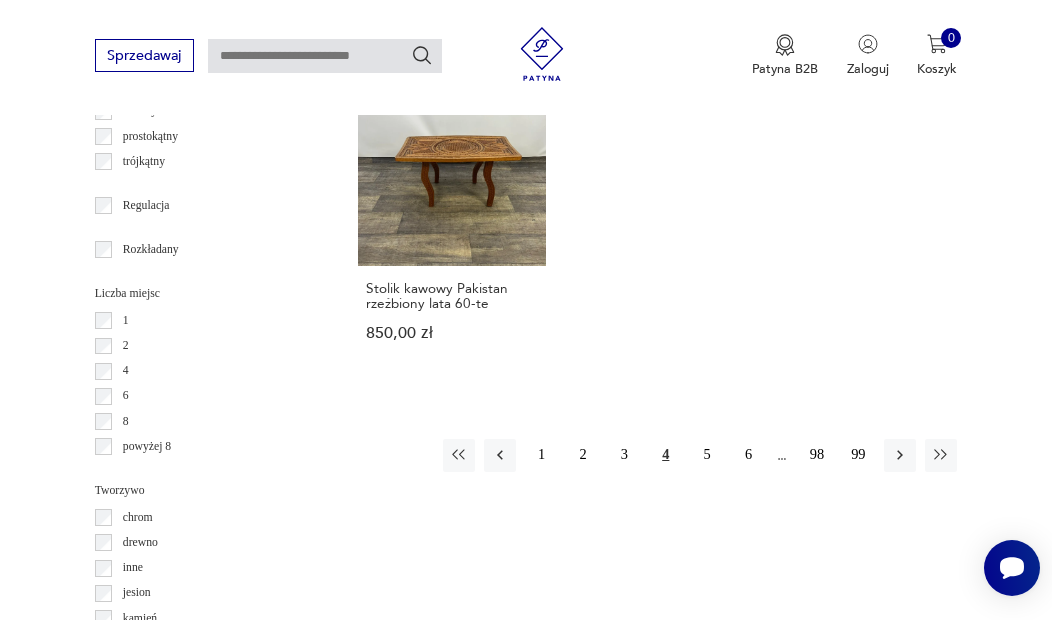 click at bounding box center [900, 455] 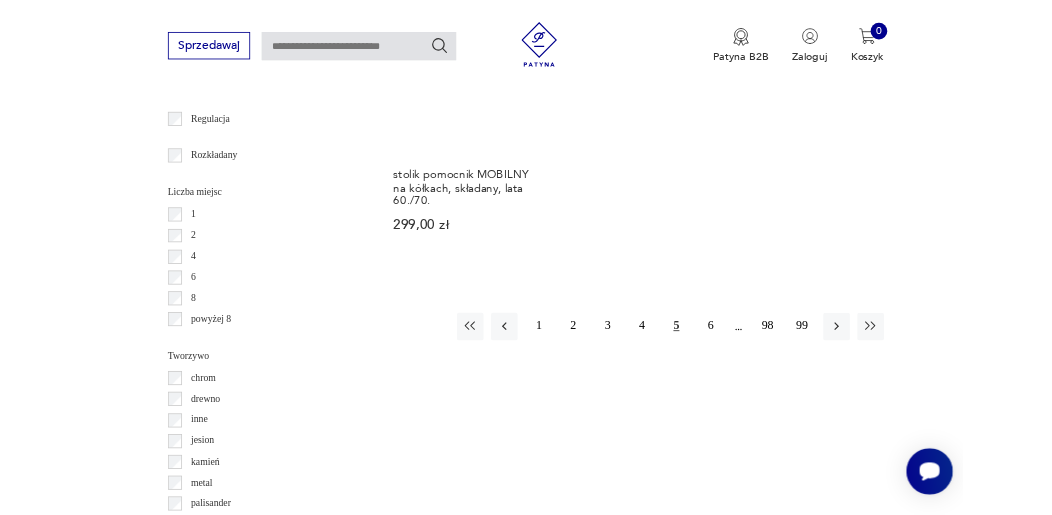scroll, scrollTop: 2535, scrollLeft: 0, axis: vertical 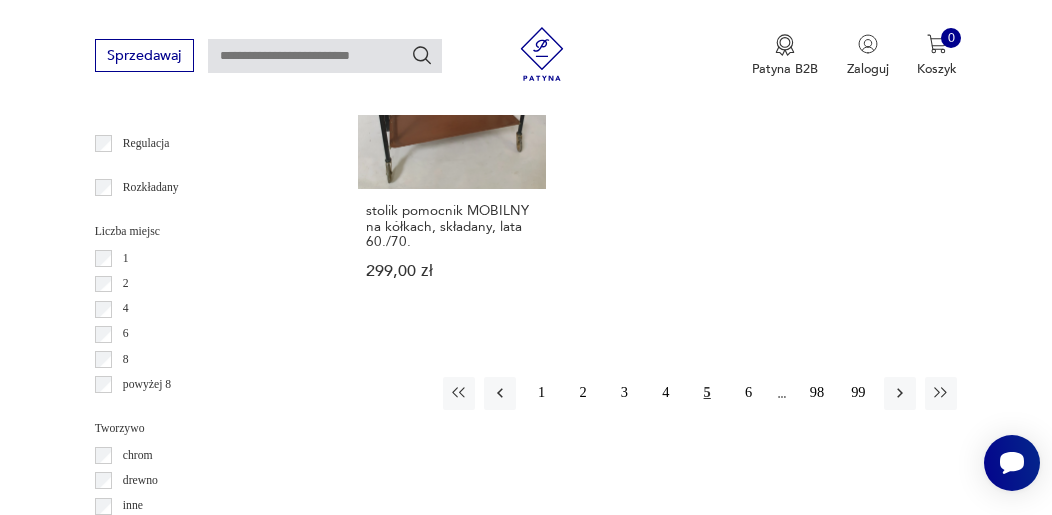 click at bounding box center (900, 393) 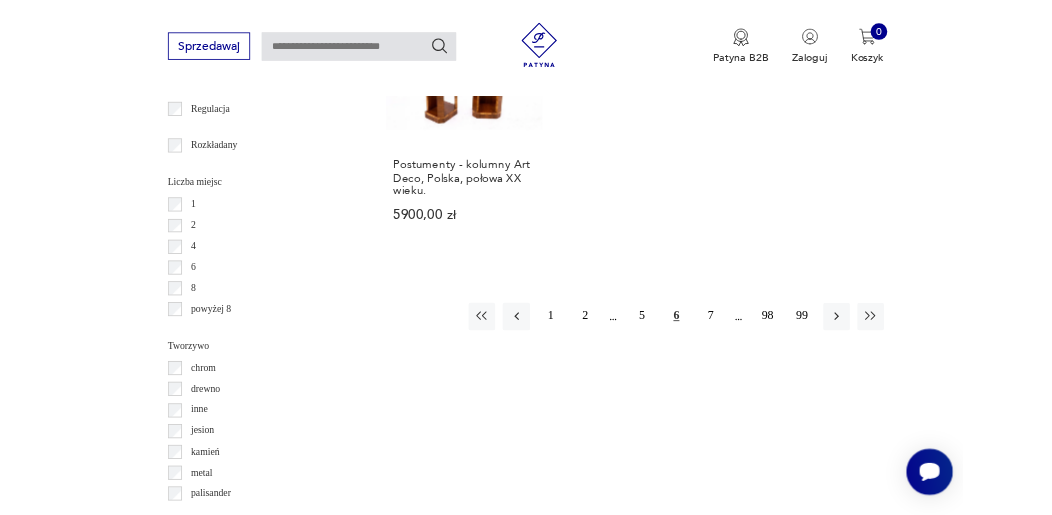 scroll, scrollTop: 2557, scrollLeft: 0, axis: vertical 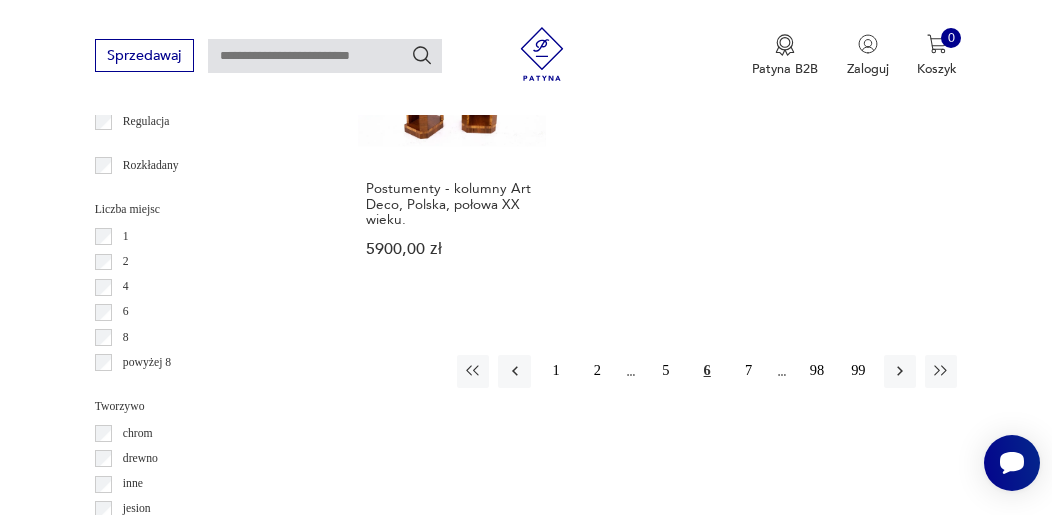 click at bounding box center (900, 371) 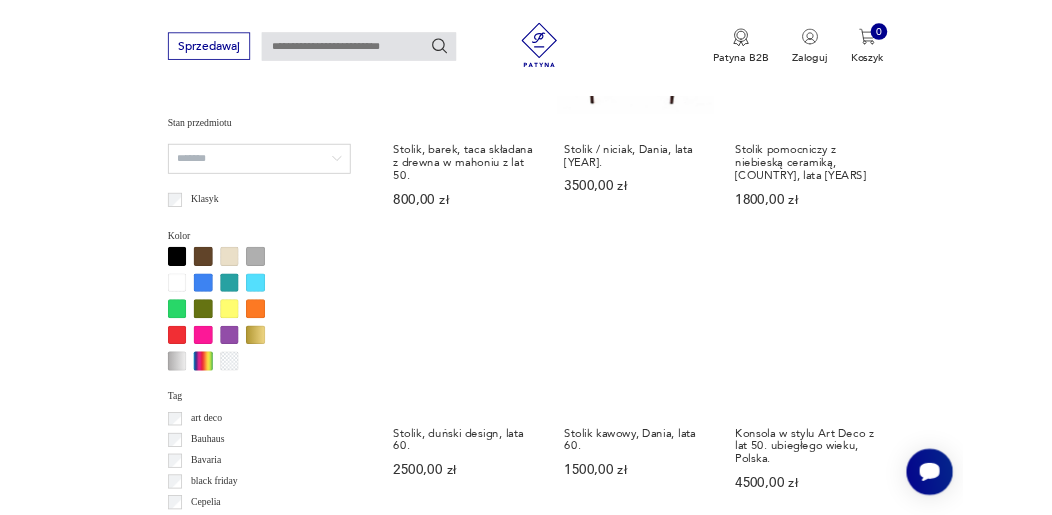 scroll, scrollTop: 1361, scrollLeft: 0, axis: vertical 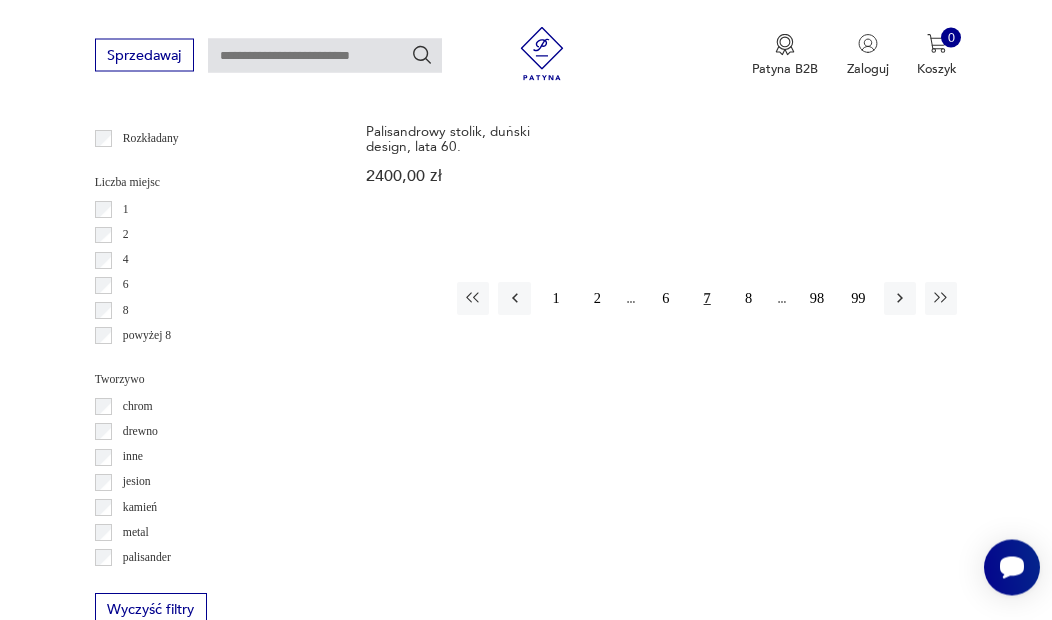 click at bounding box center (900, 299) 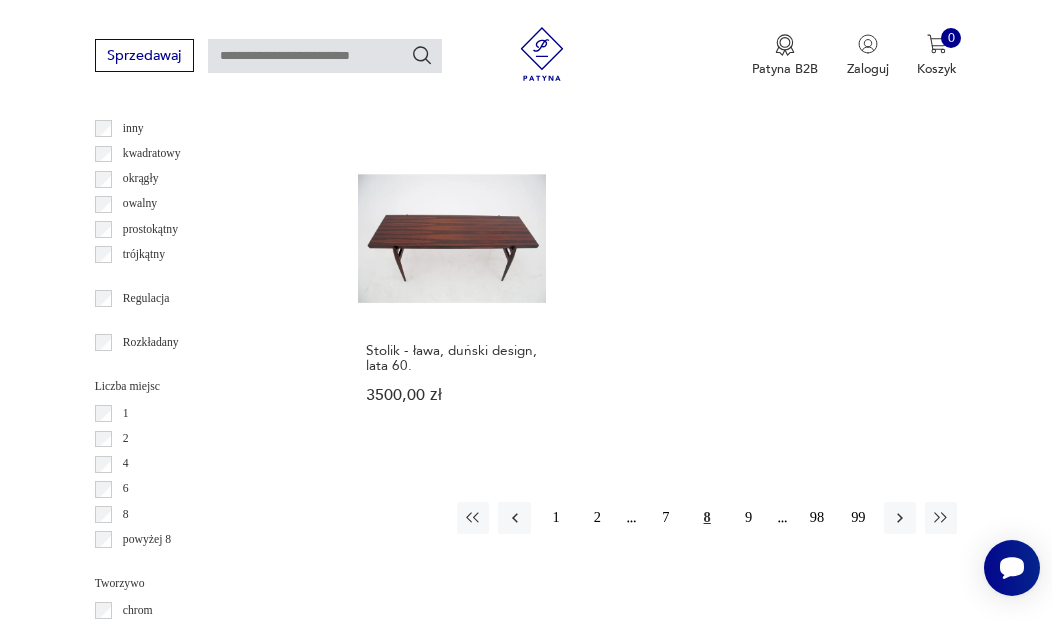 scroll, scrollTop: 2484, scrollLeft: 0, axis: vertical 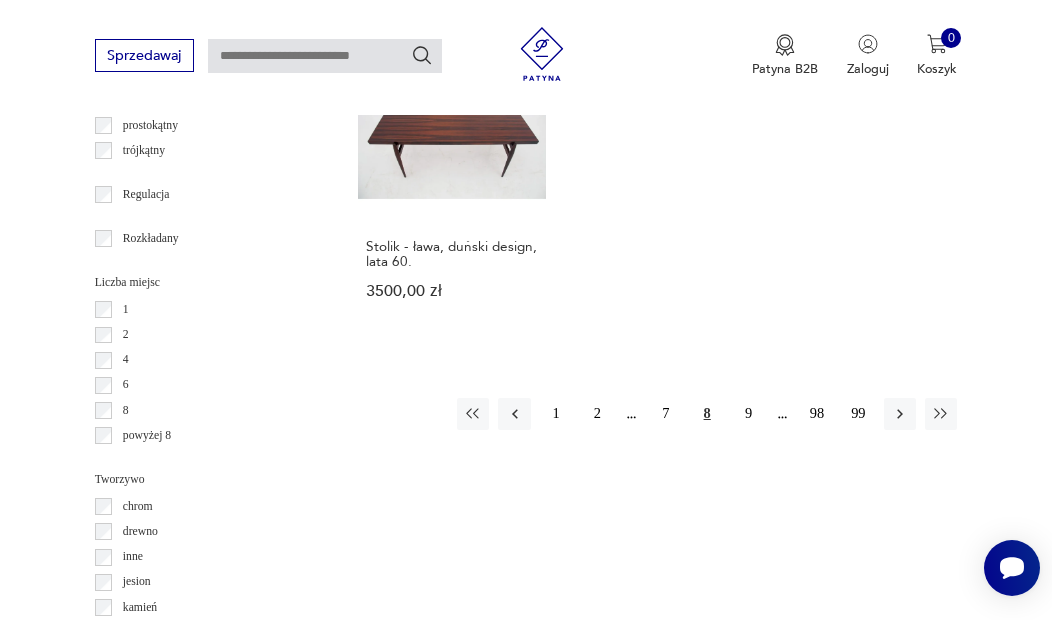 click at bounding box center [900, 414] 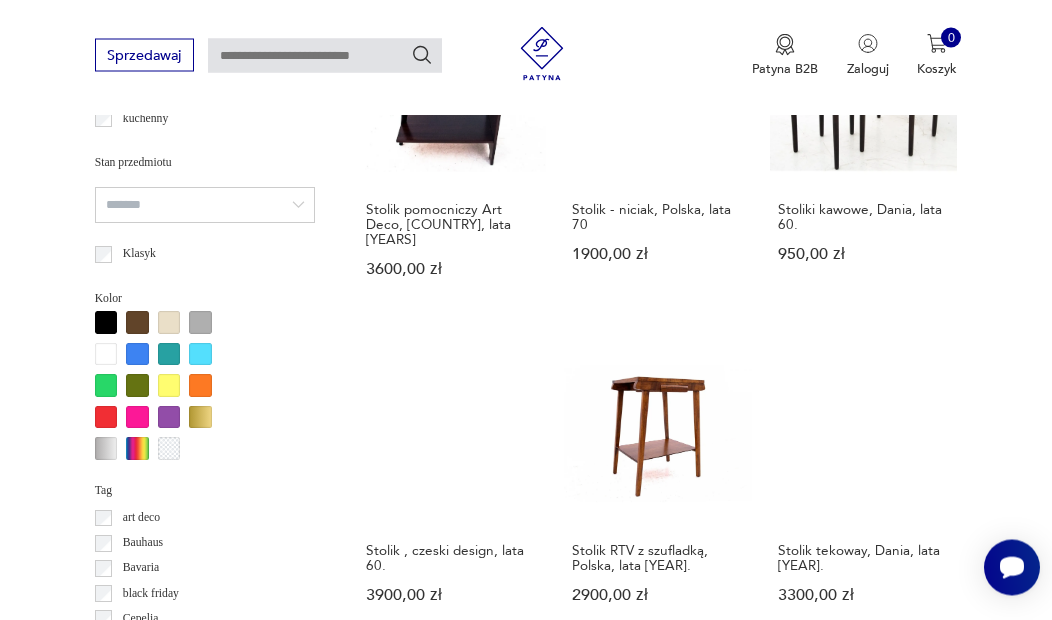 scroll, scrollTop: 1568, scrollLeft: 0, axis: vertical 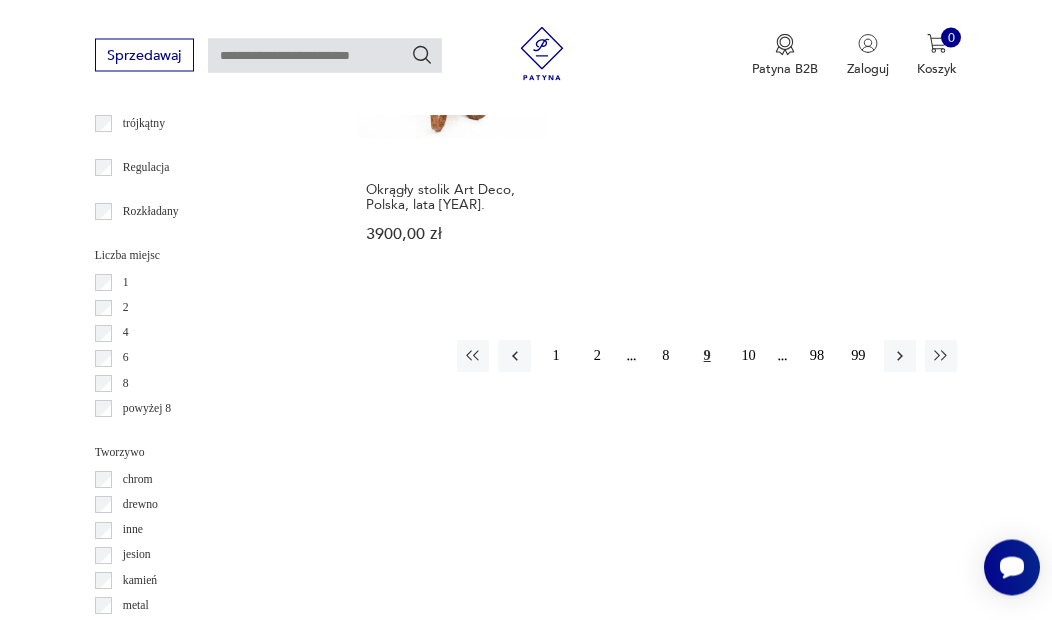 click at bounding box center (900, 357) 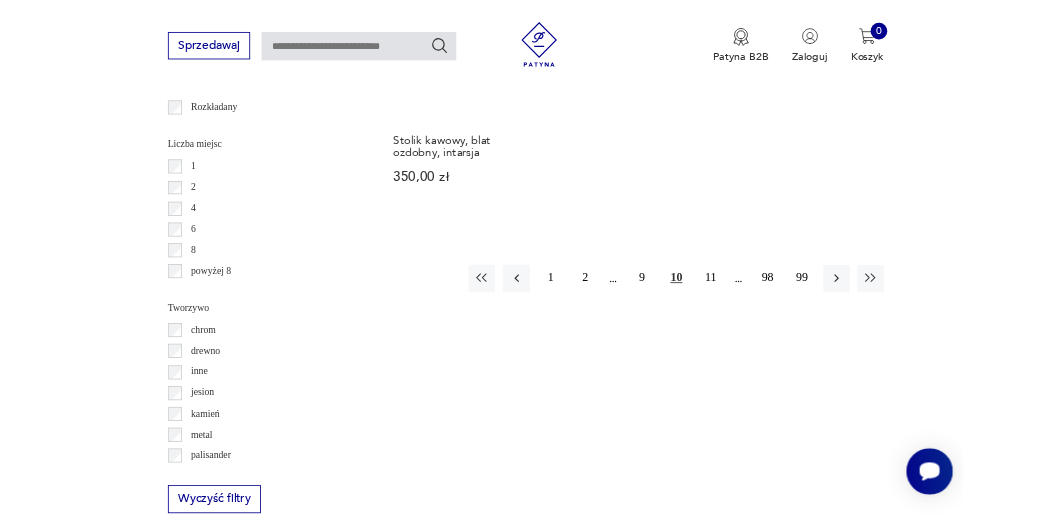scroll, scrollTop: 2589, scrollLeft: 0, axis: vertical 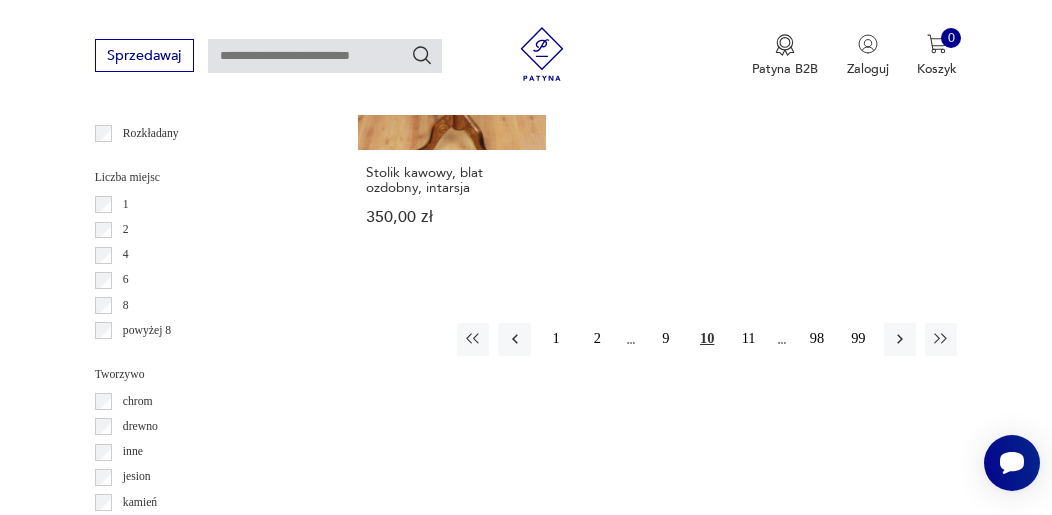 click at bounding box center (900, 339) 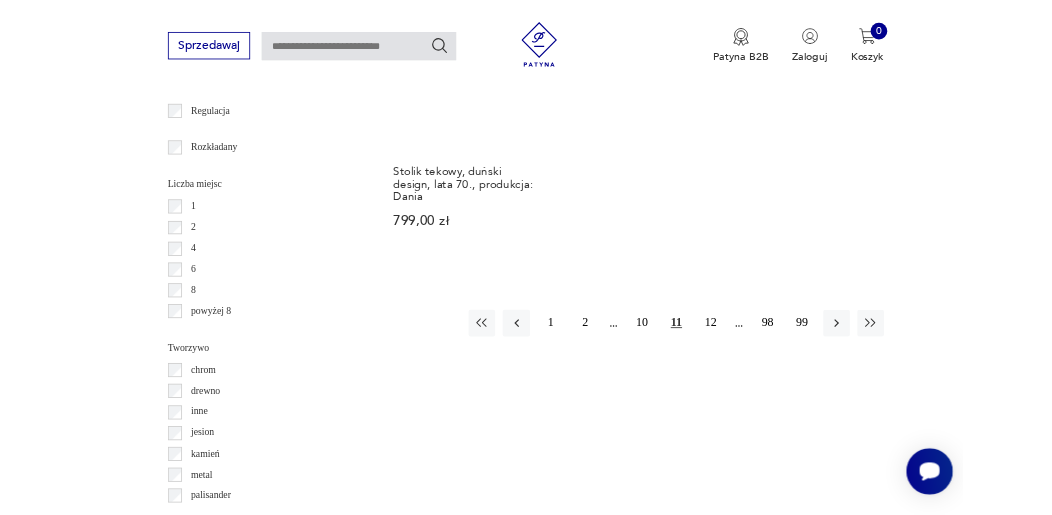 scroll, scrollTop: 2542, scrollLeft: 0, axis: vertical 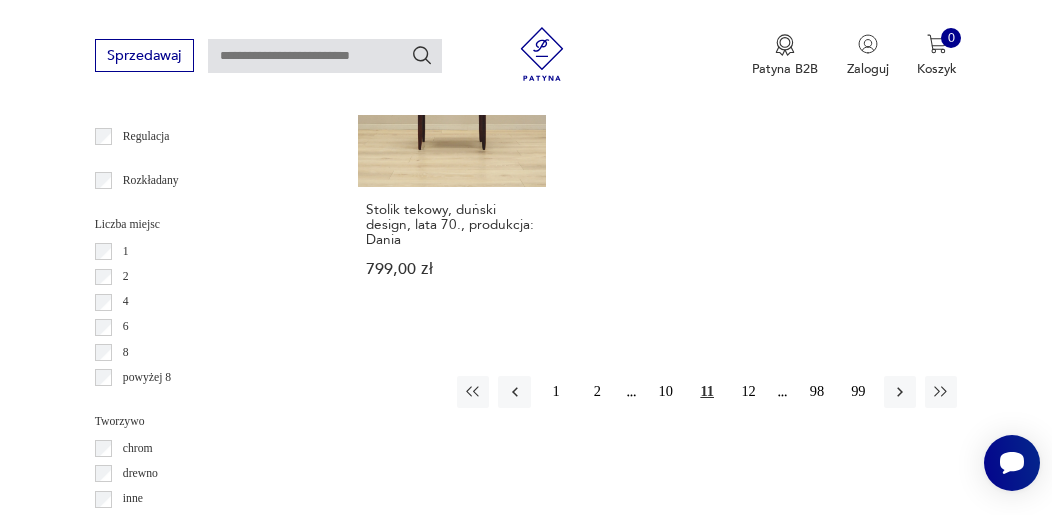 click at bounding box center [900, 392] 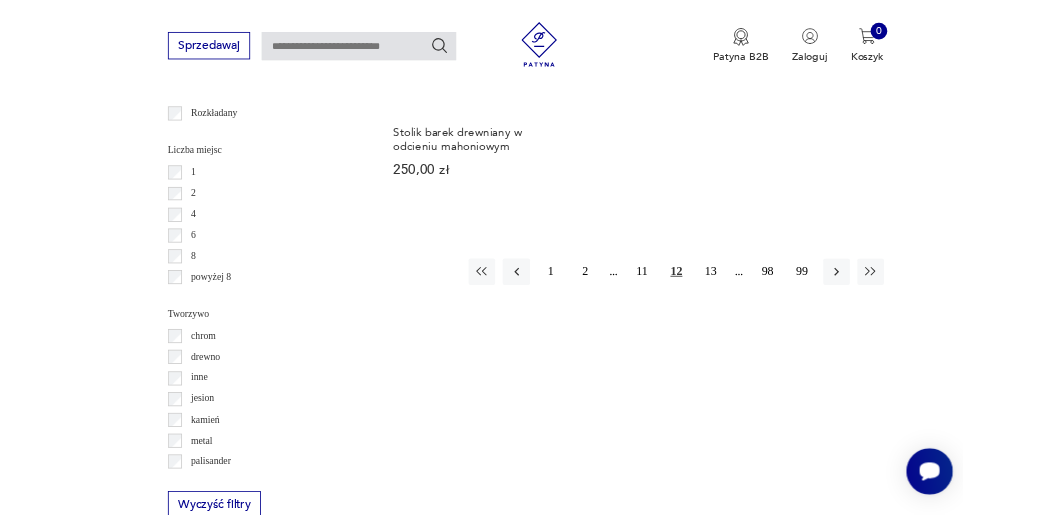 scroll, scrollTop: 2584, scrollLeft: 0, axis: vertical 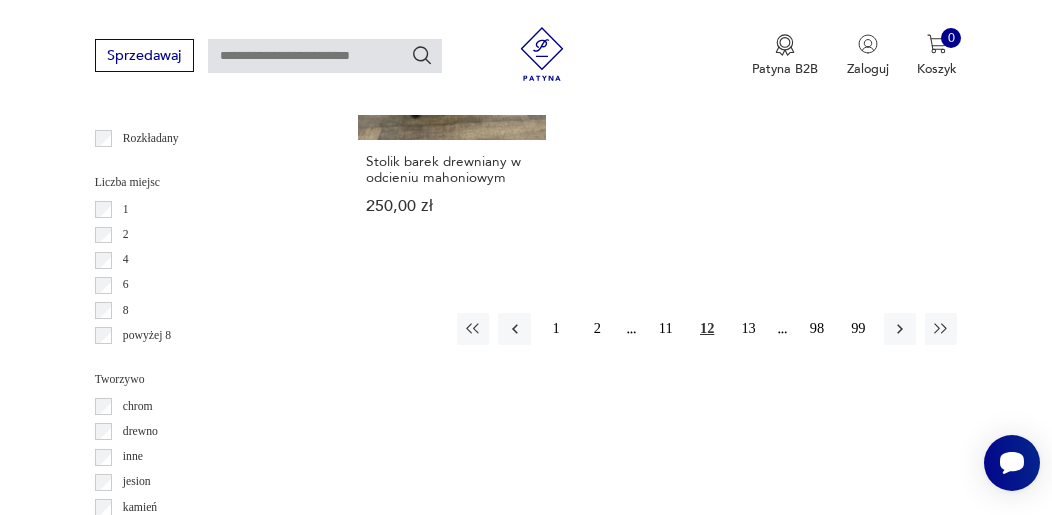 click at bounding box center (900, 329) 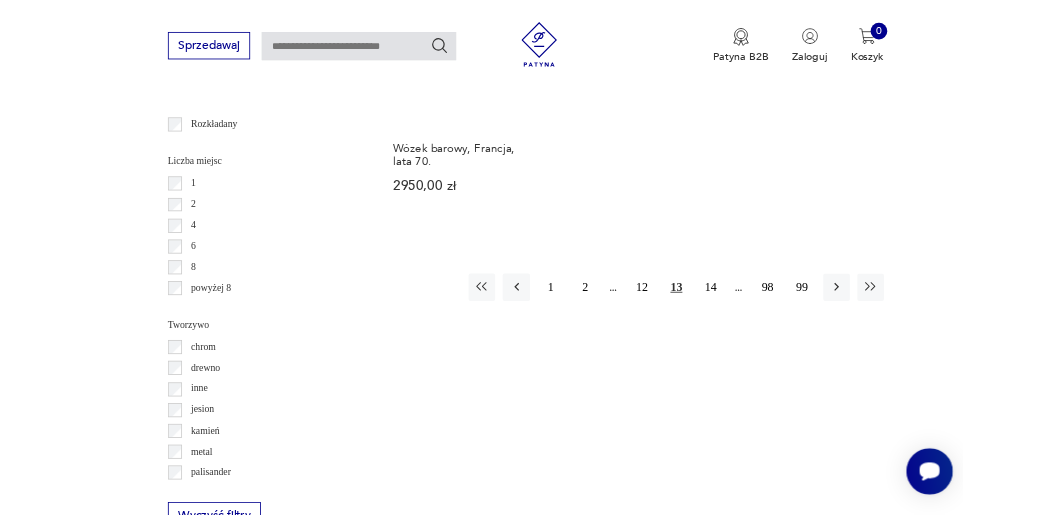 scroll, scrollTop: 2570, scrollLeft: 0, axis: vertical 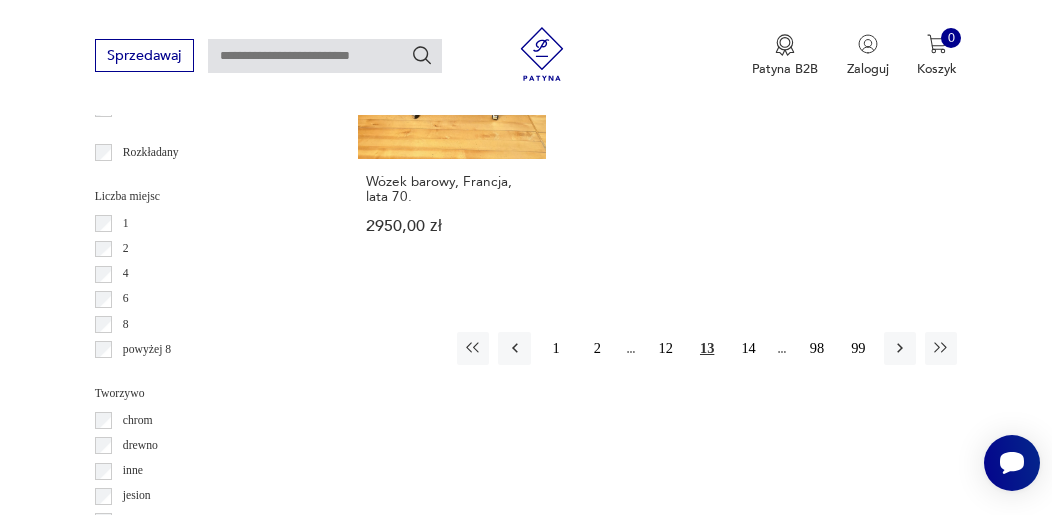 click at bounding box center [900, 348] 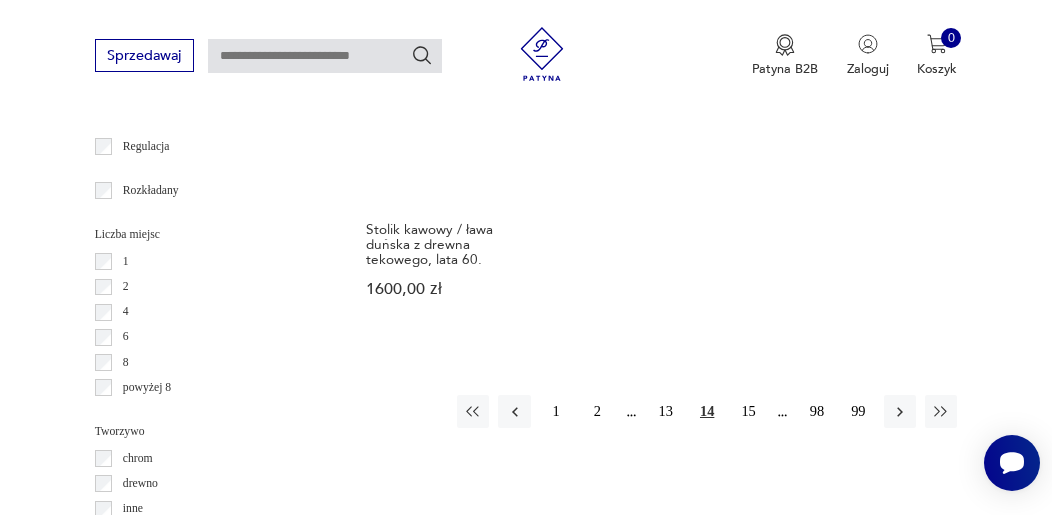 scroll, scrollTop: 2531, scrollLeft: 0, axis: vertical 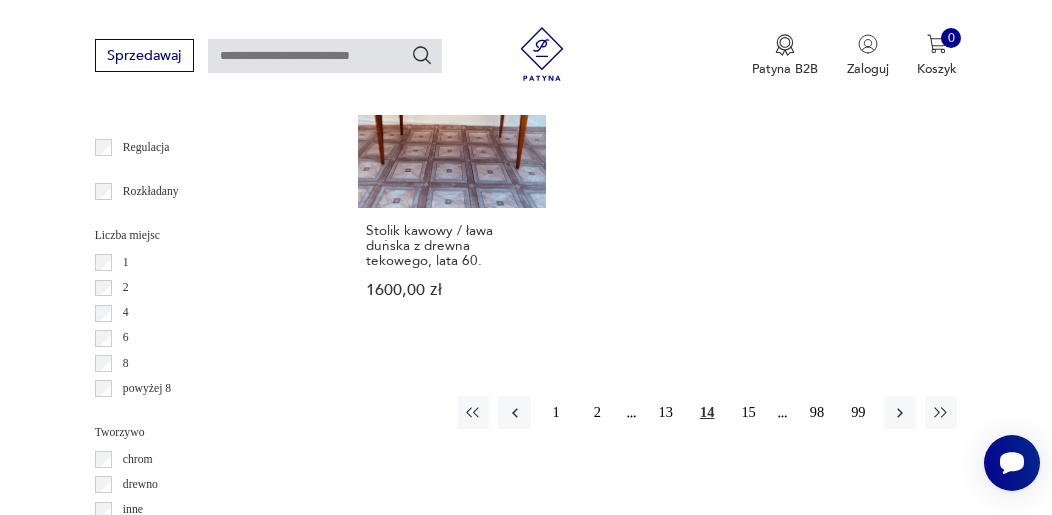 click at bounding box center (900, 413) 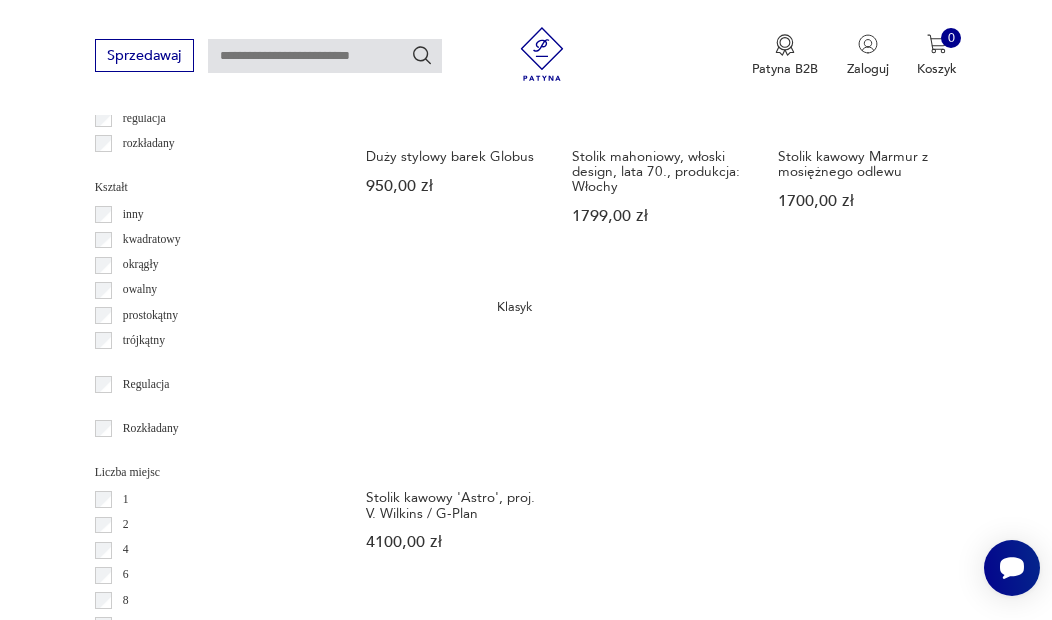 scroll, scrollTop: 2494, scrollLeft: 0, axis: vertical 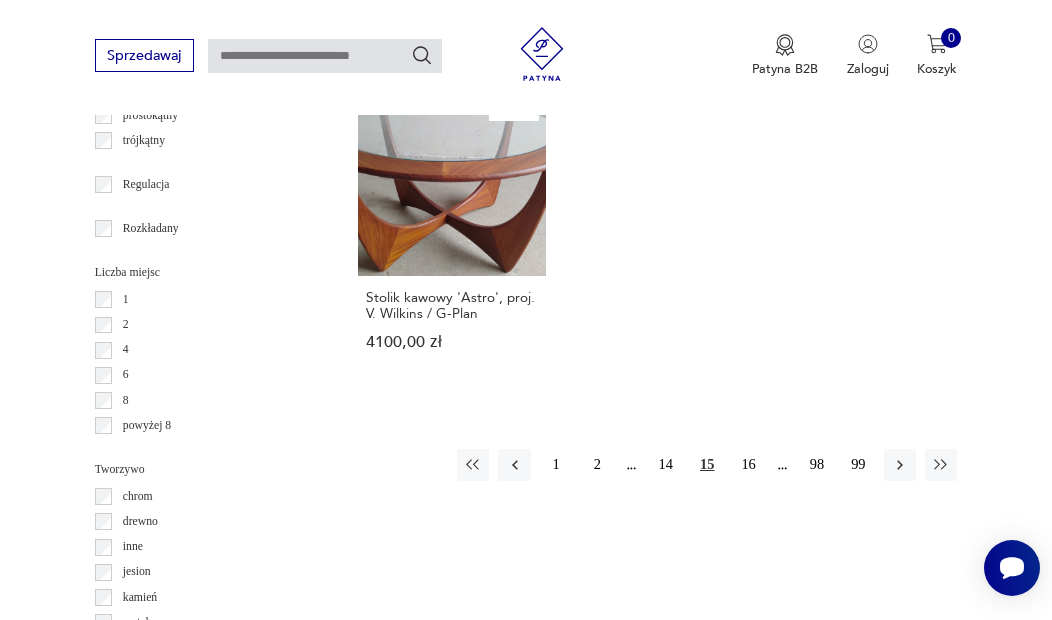 click at bounding box center (900, 465) 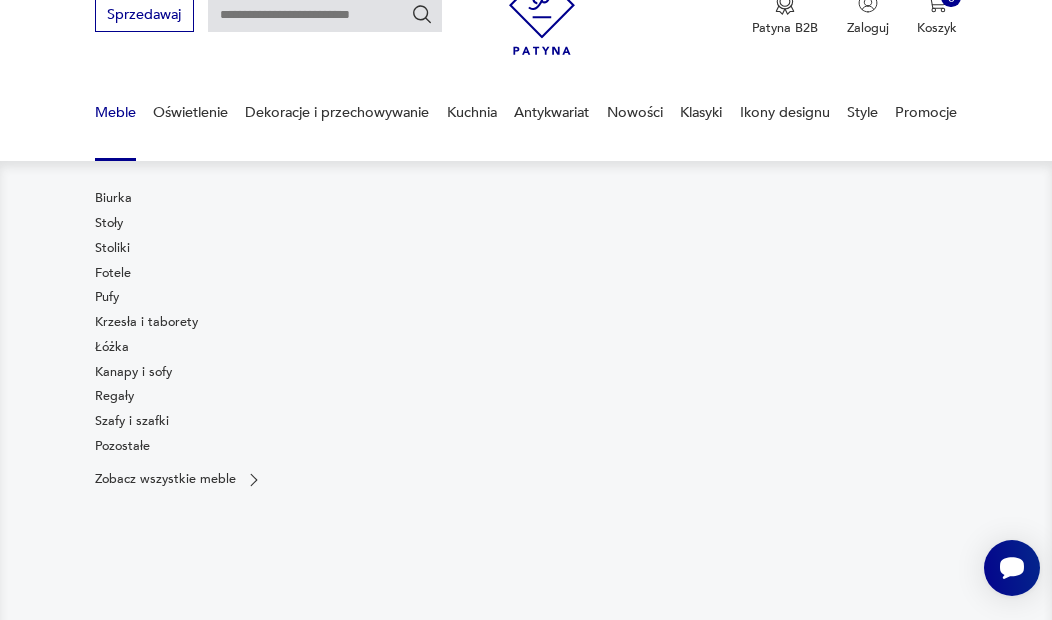 scroll, scrollTop: 89, scrollLeft: 0, axis: vertical 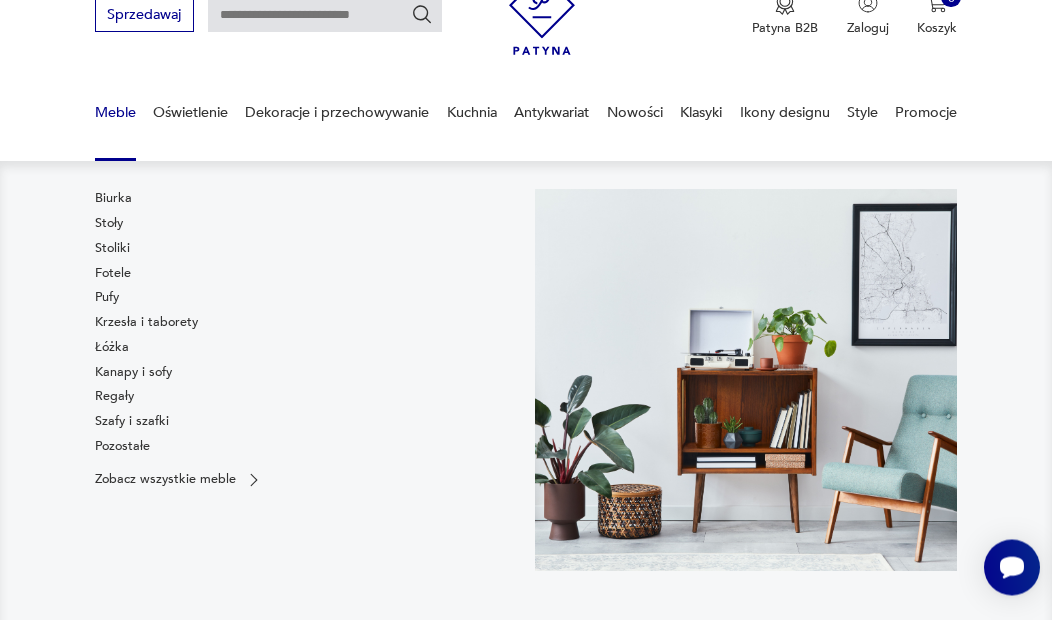 click on "Szafy i szafki" at bounding box center (132, 422) 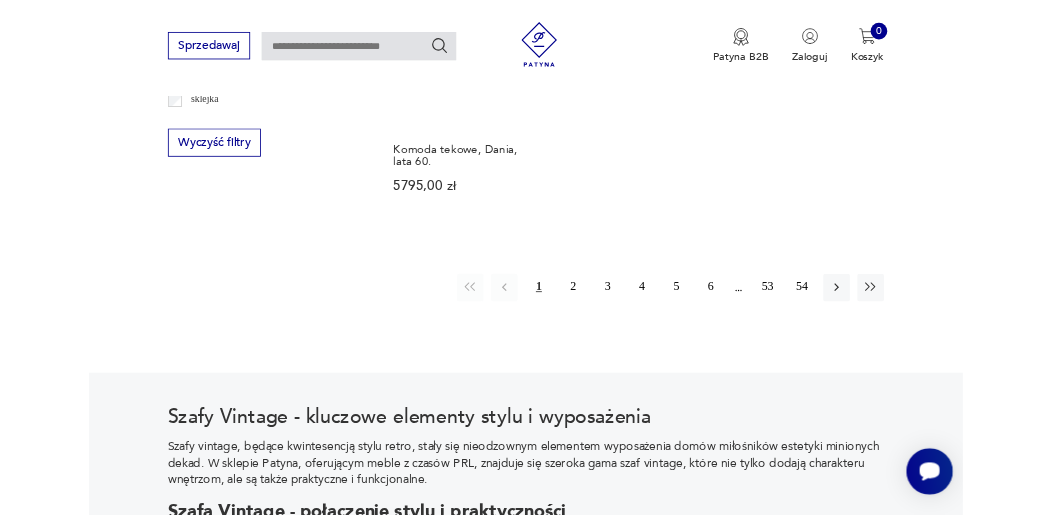 scroll, scrollTop: 2578, scrollLeft: 0, axis: vertical 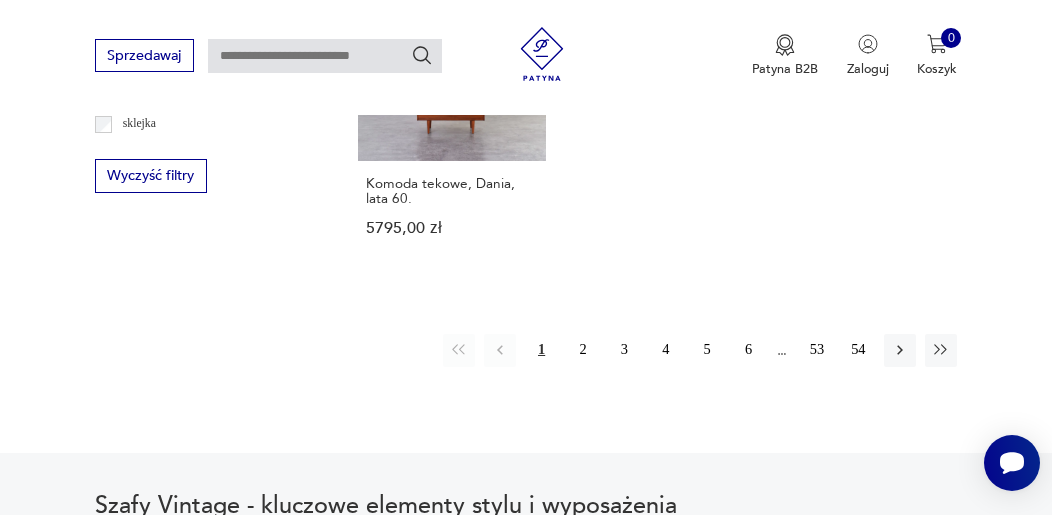 click at bounding box center (900, 350) 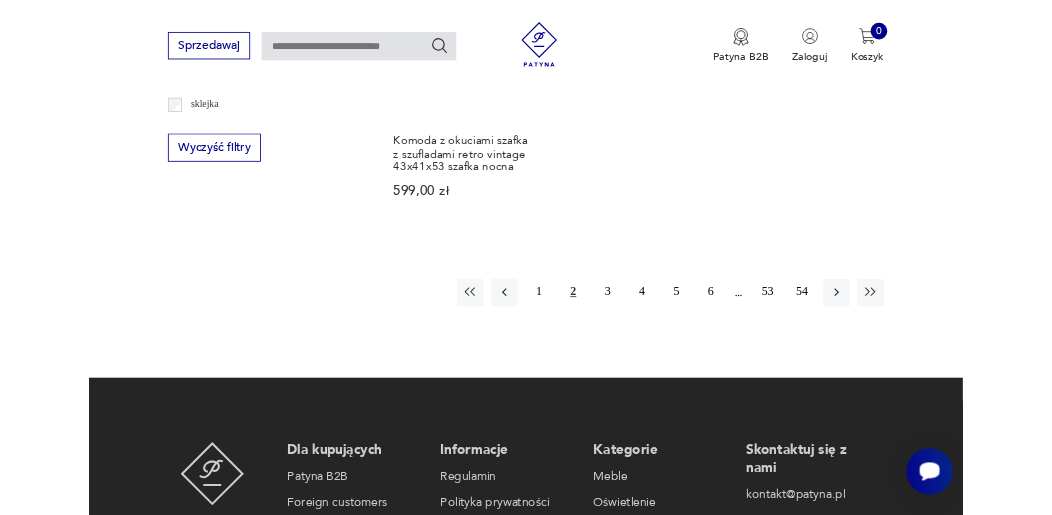 scroll, scrollTop: 2576, scrollLeft: 0, axis: vertical 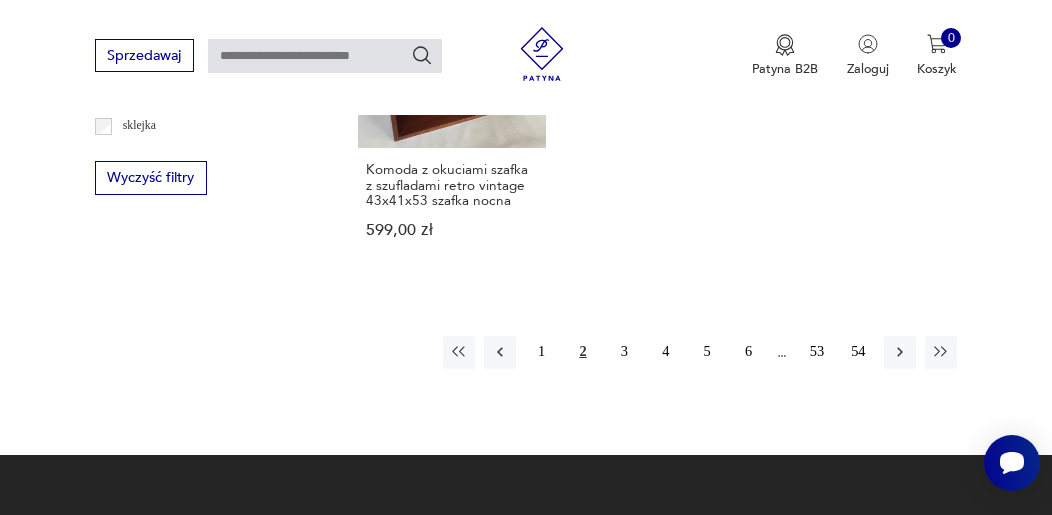 click at bounding box center (900, 352) 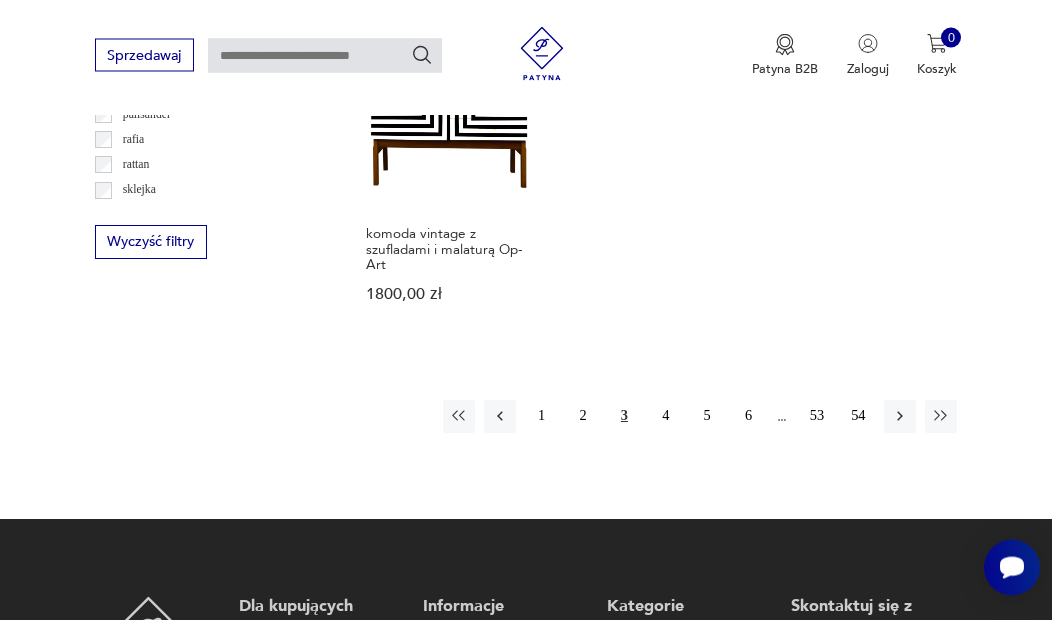 scroll, scrollTop: 2511, scrollLeft: 0, axis: vertical 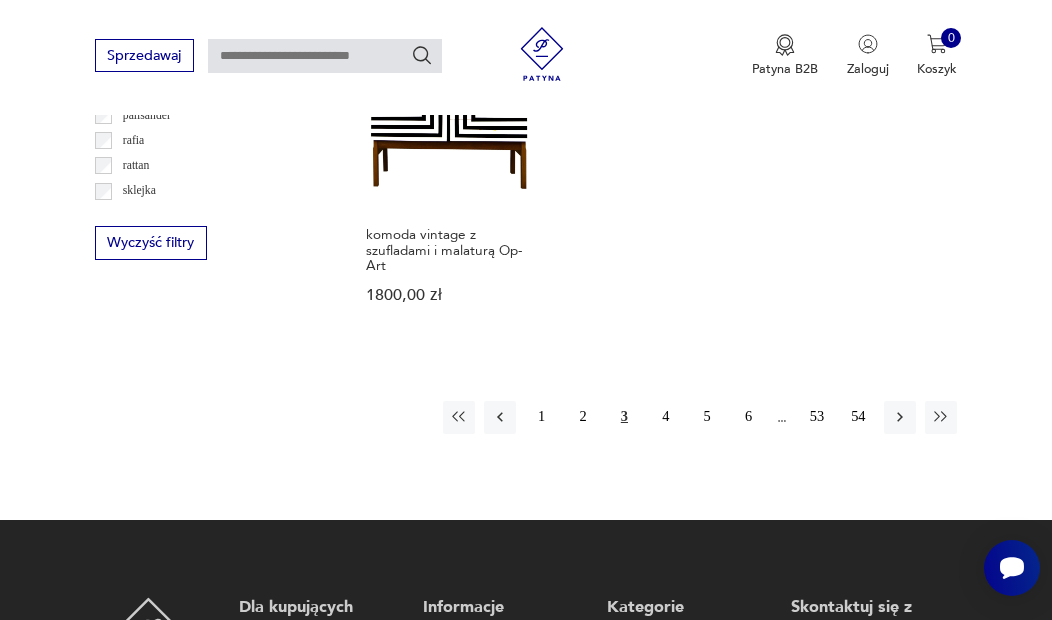 click at bounding box center [900, 417] 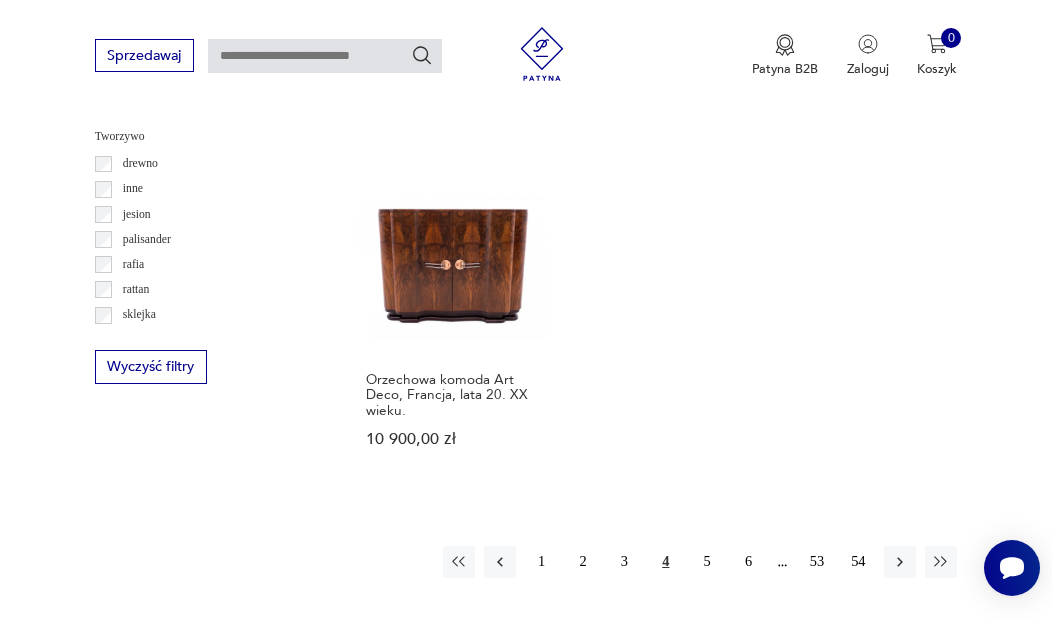 scroll, scrollTop: 2617, scrollLeft: 0, axis: vertical 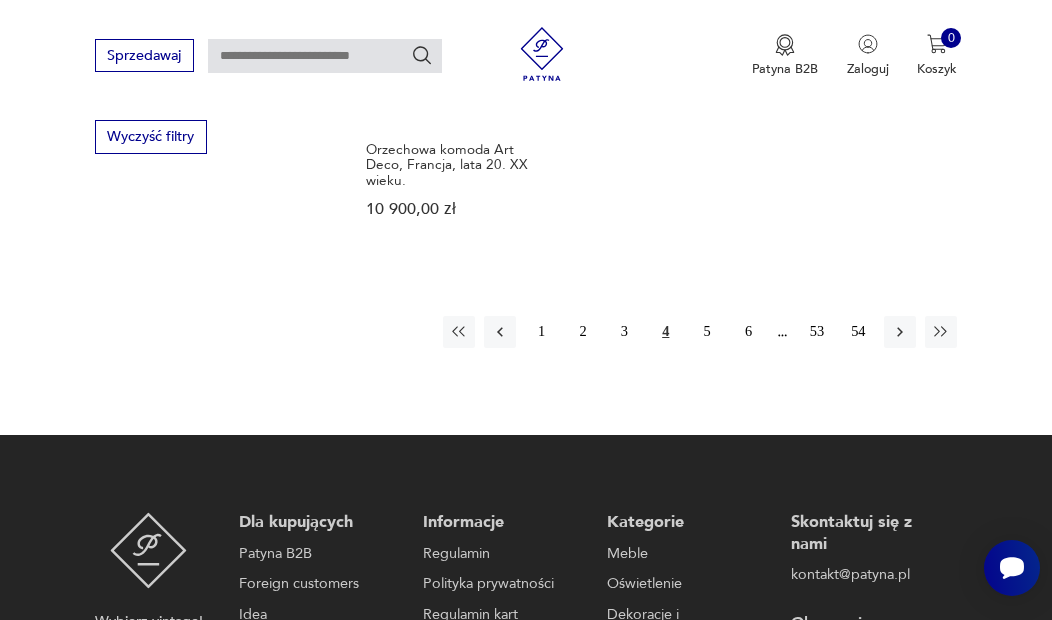click at bounding box center (900, 332) 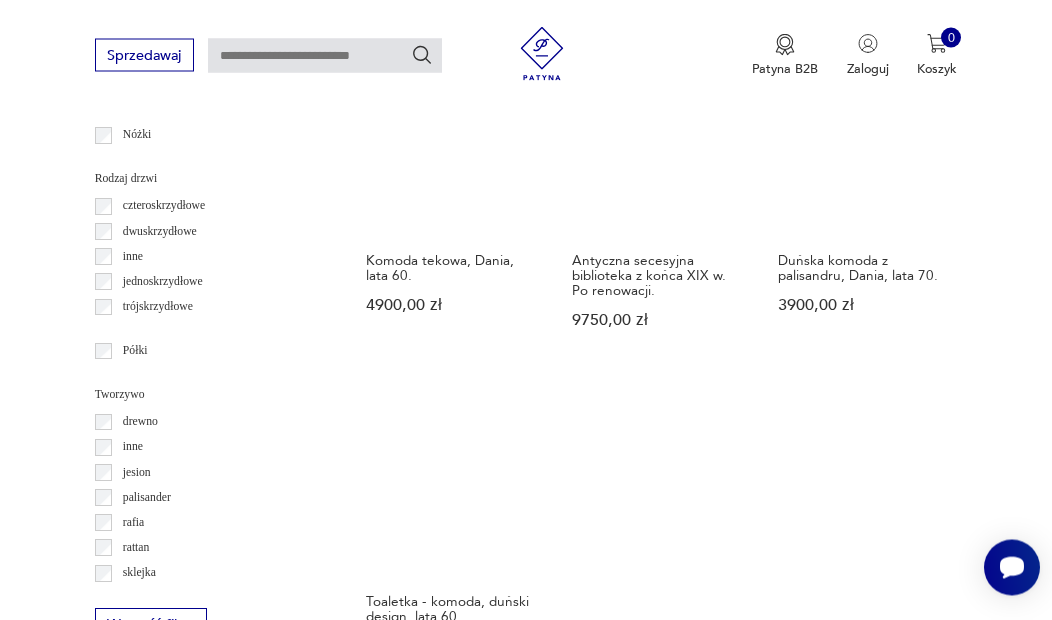 scroll, scrollTop: 2182, scrollLeft: 0, axis: vertical 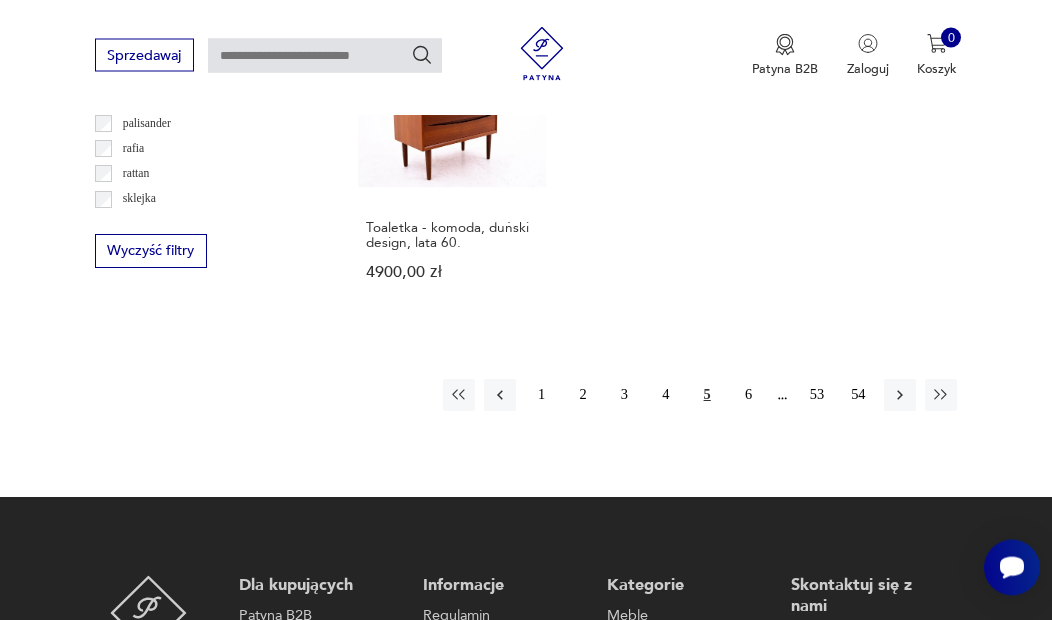 click at bounding box center [900, 396] 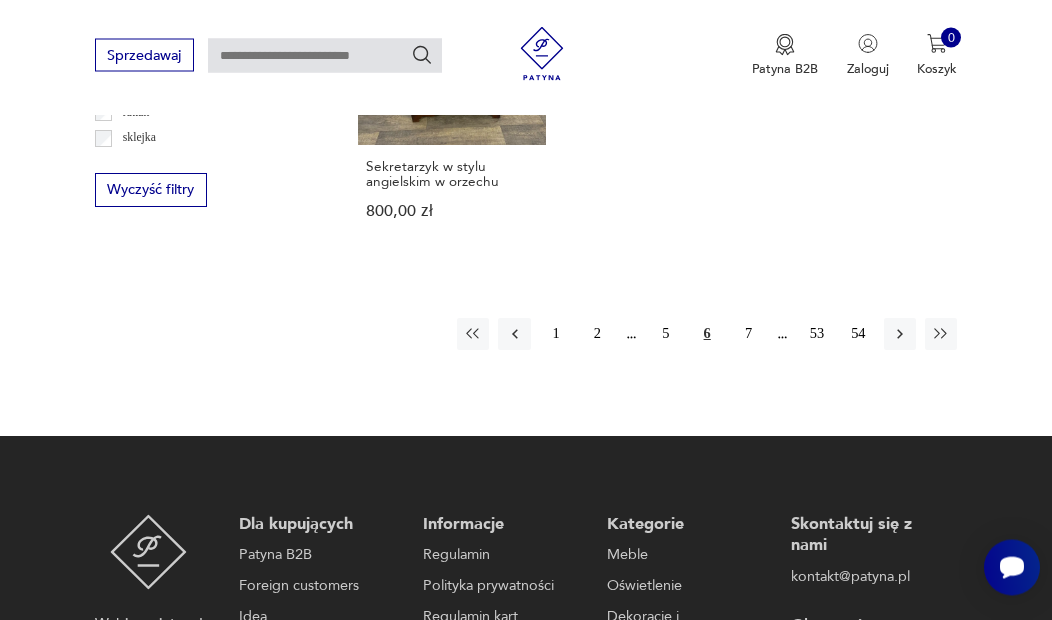 scroll, scrollTop: 2564, scrollLeft: 0, axis: vertical 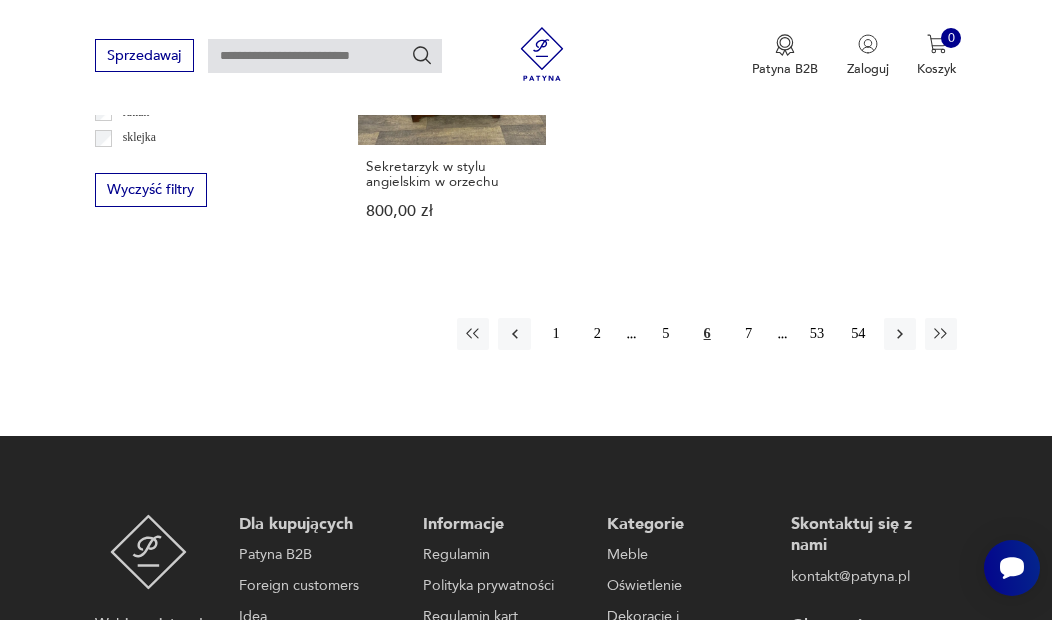 click at bounding box center [900, 334] 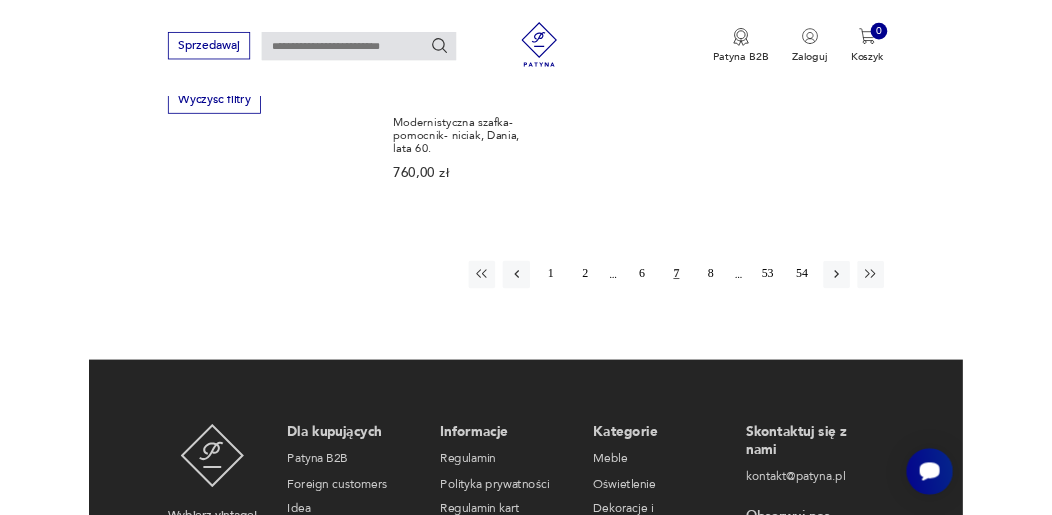 scroll, scrollTop: 2633, scrollLeft: 0, axis: vertical 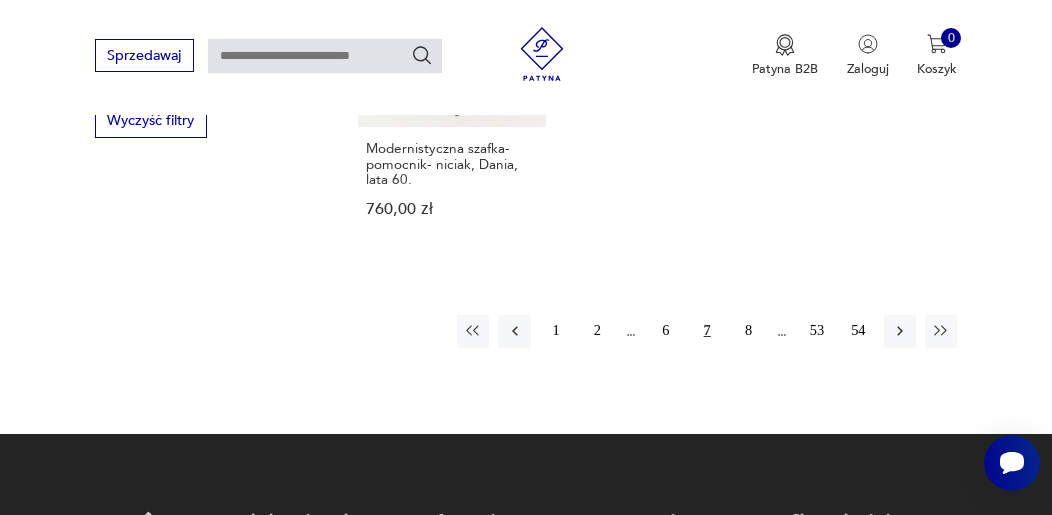 click at bounding box center (900, 331) 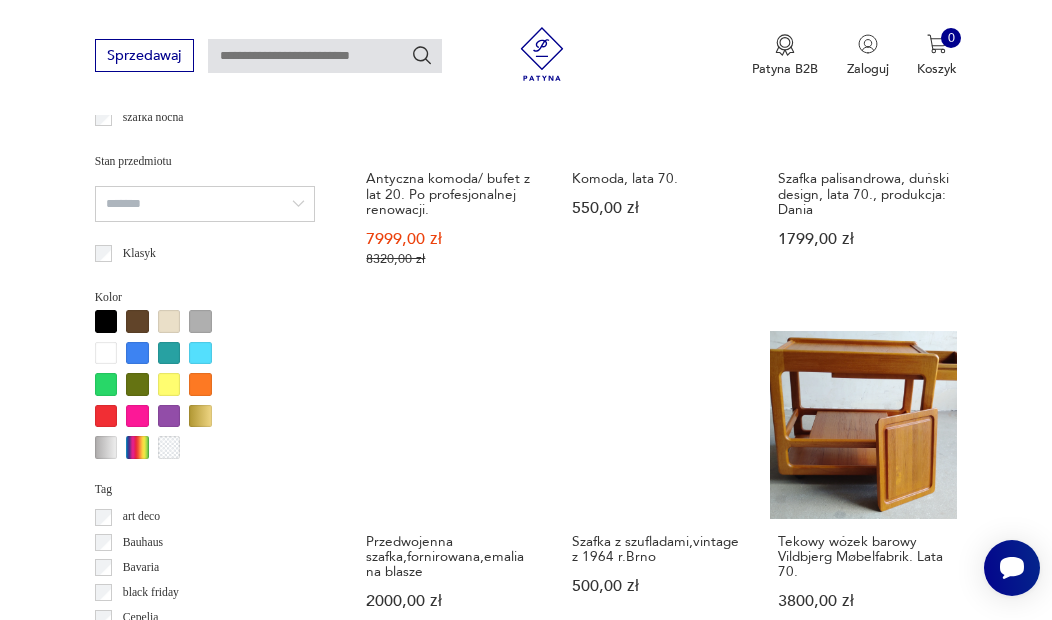 scroll, scrollTop: 1550, scrollLeft: 0, axis: vertical 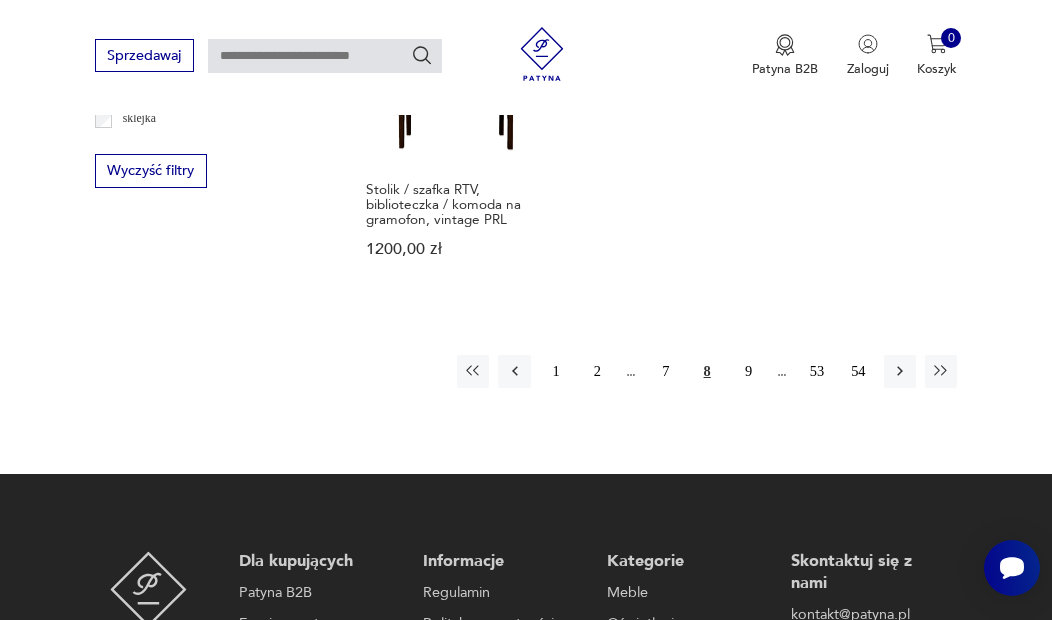 click at bounding box center (900, 371) 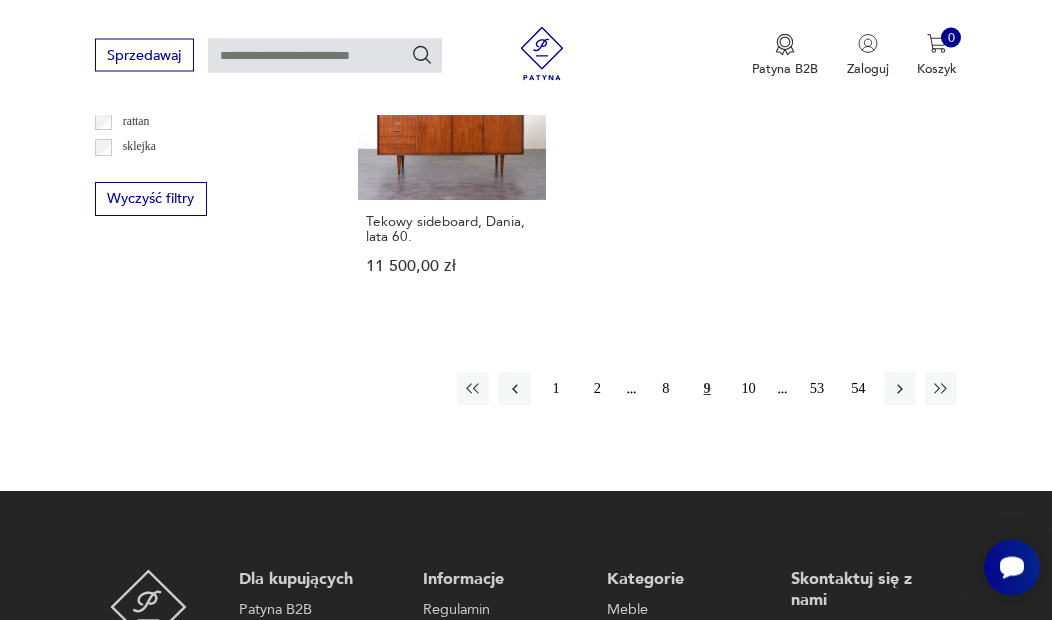 scroll, scrollTop: 2555, scrollLeft: 0, axis: vertical 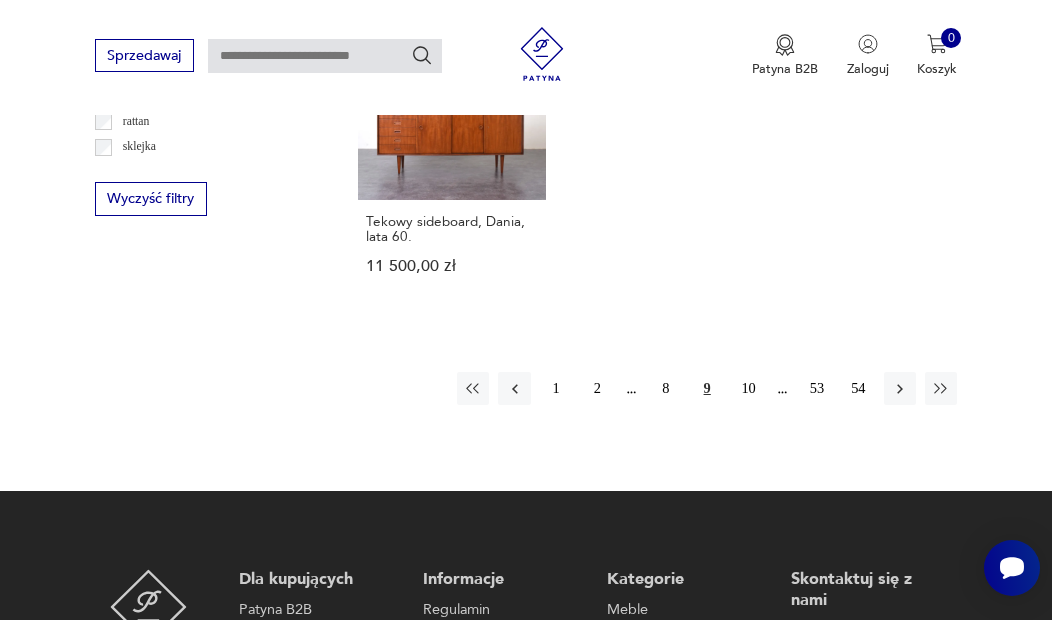 click at bounding box center [900, 388] 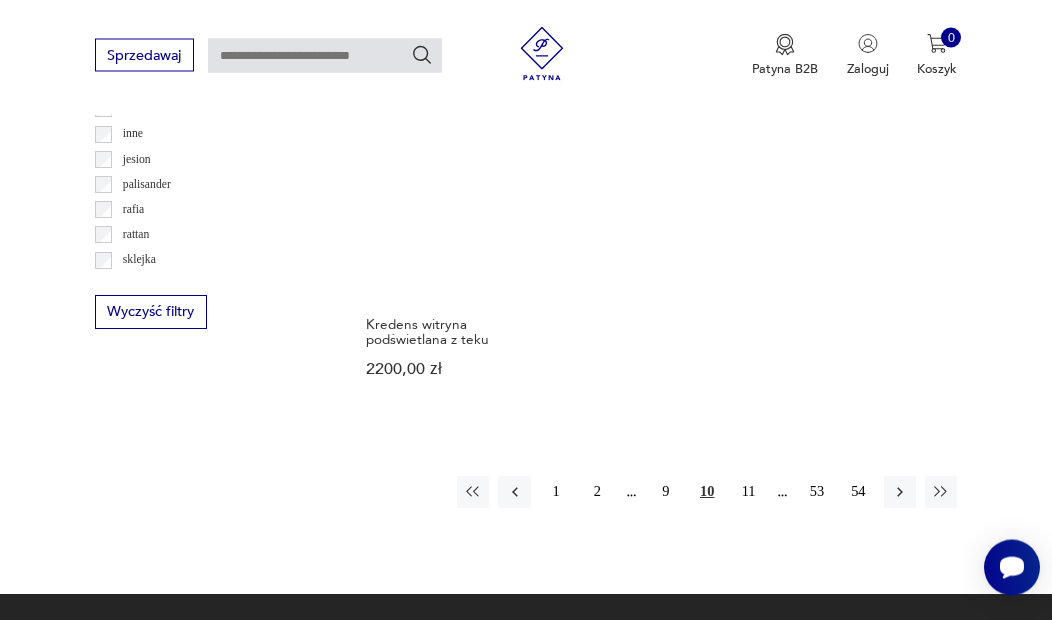 scroll, scrollTop: 2442, scrollLeft: 0, axis: vertical 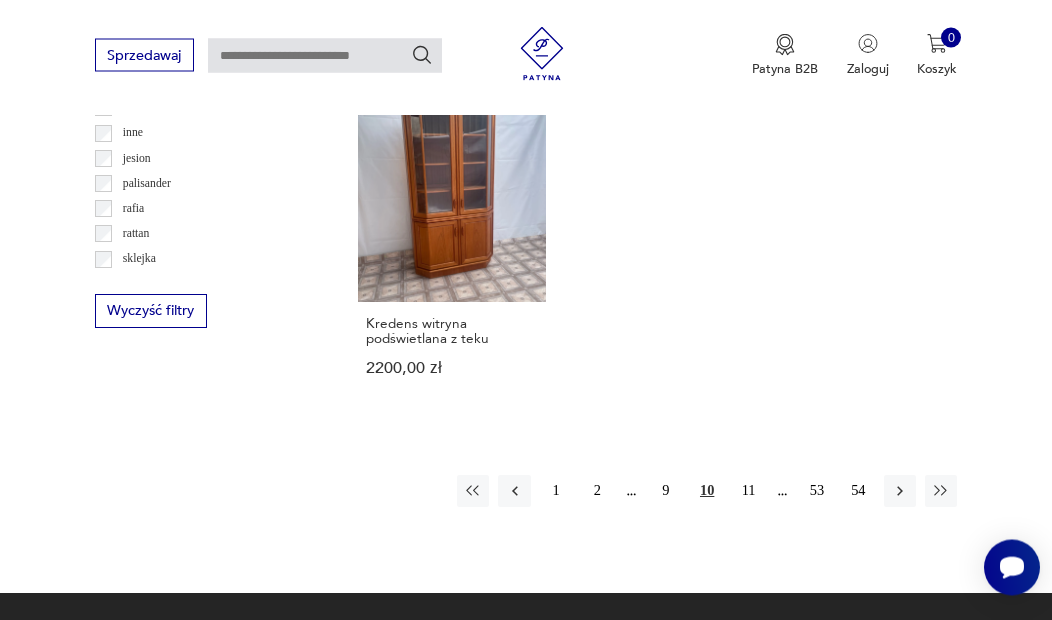 click at bounding box center [900, 492] 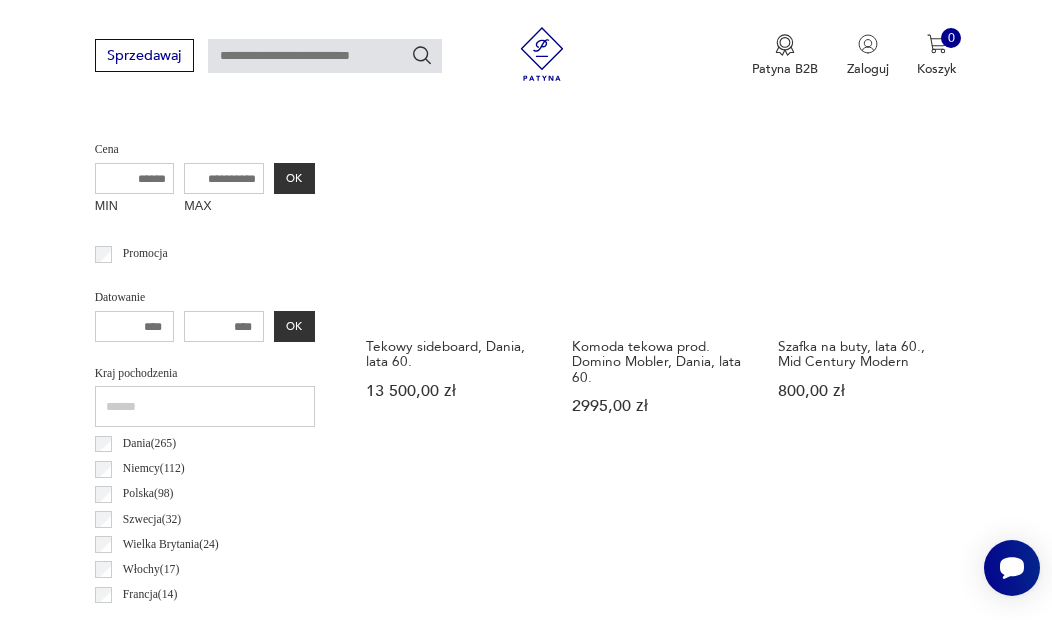 scroll, scrollTop: 462, scrollLeft: 0, axis: vertical 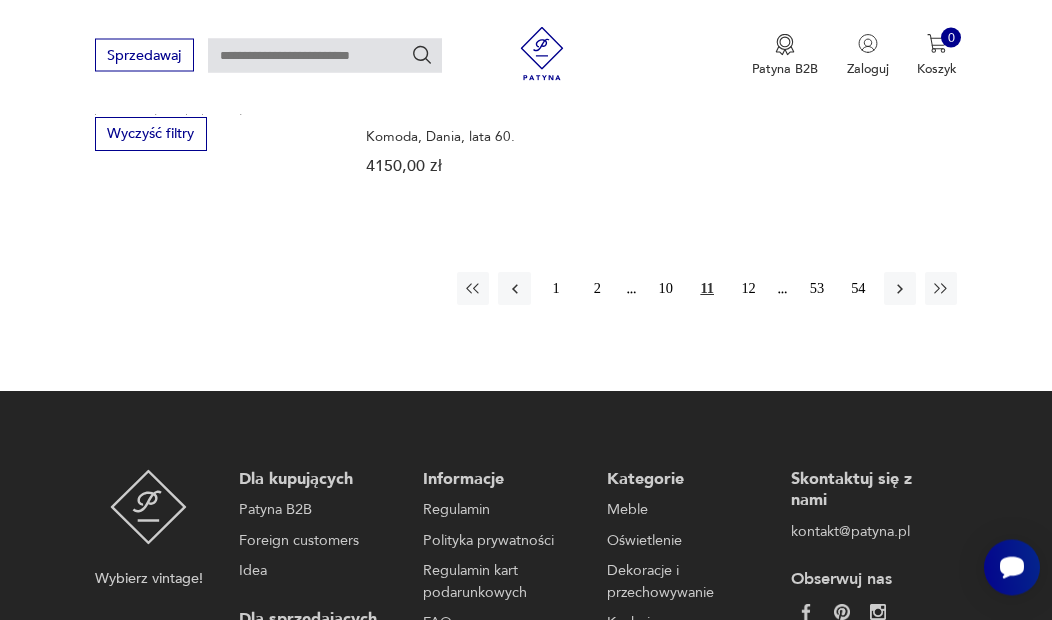 click at bounding box center (900, 290) 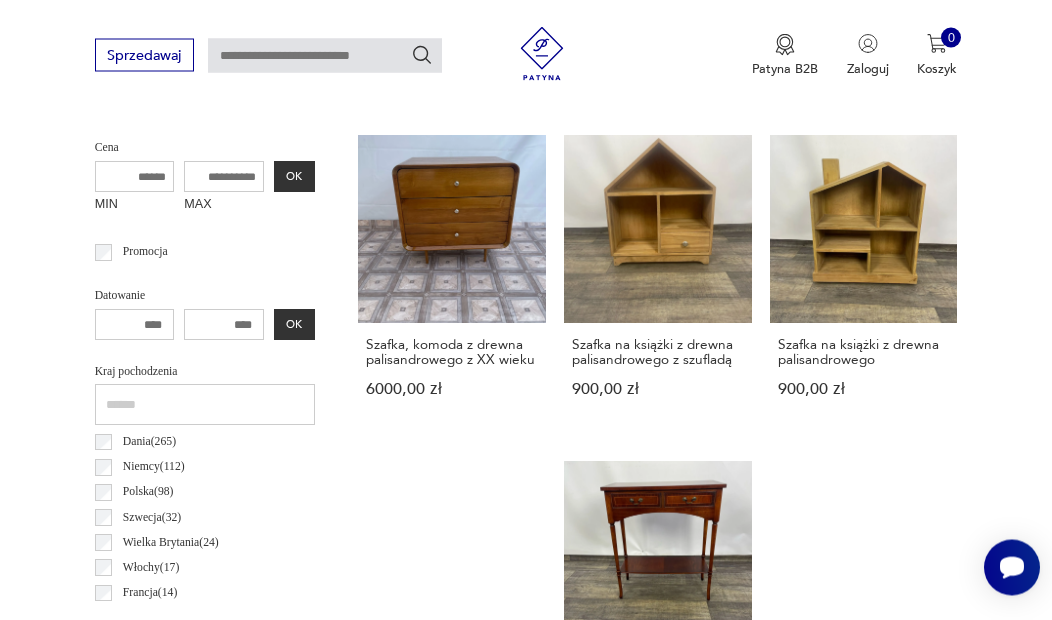 scroll, scrollTop: 462, scrollLeft: 0, axis: vertical 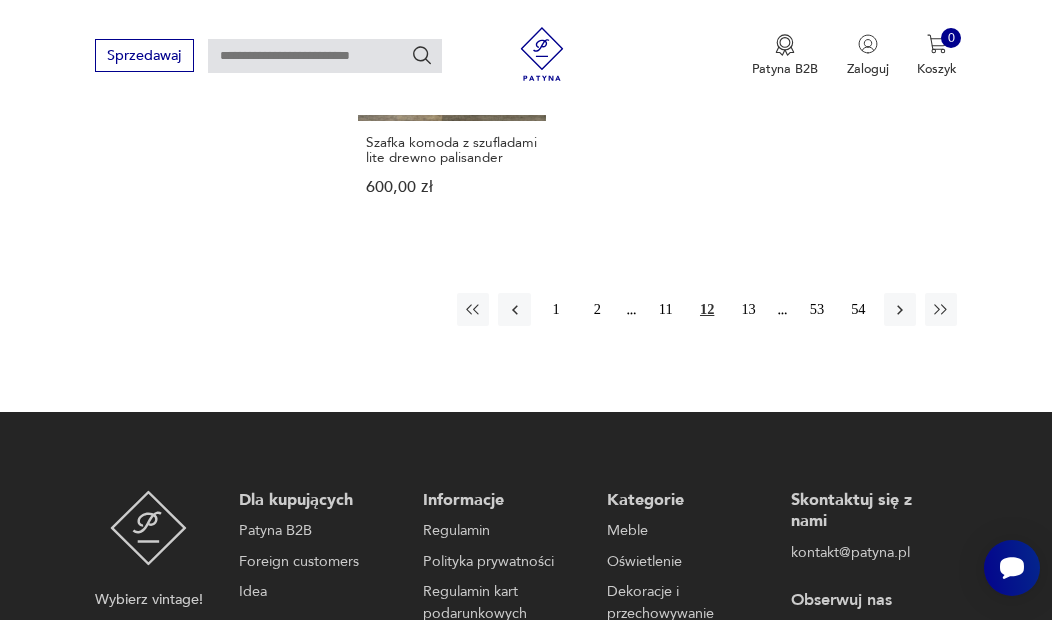 click at bounding box center (900, 310) 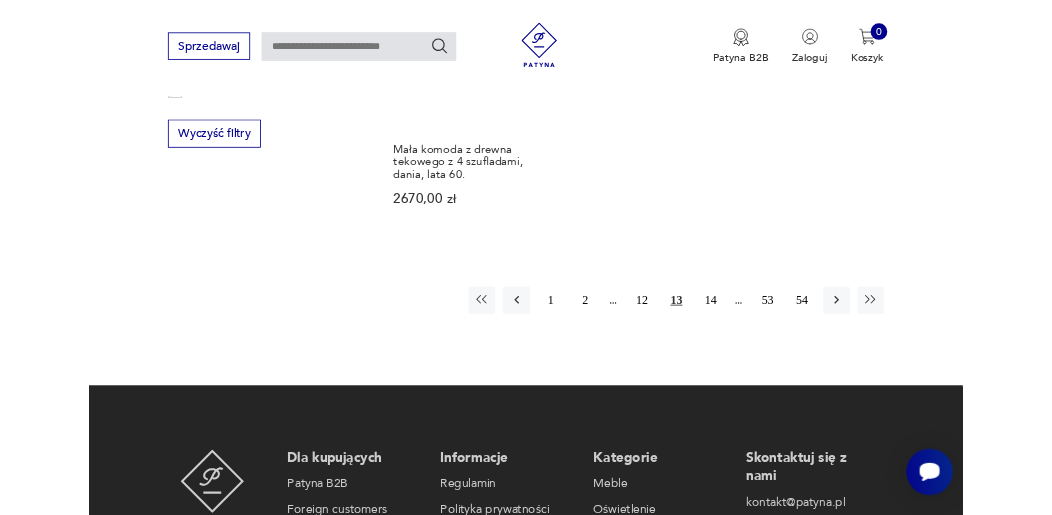 scroll, scrollTop: 2602, scrollLeft: 0, axis: vertical 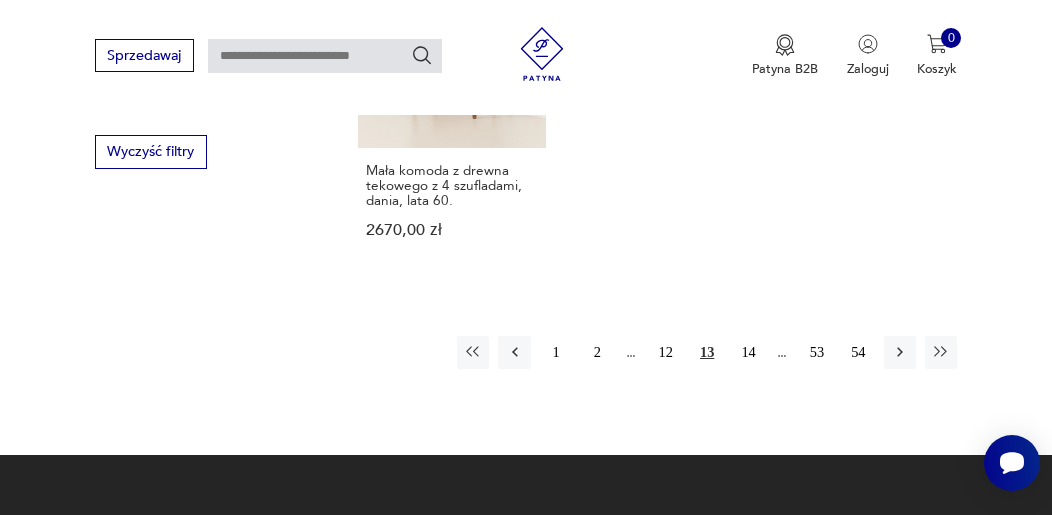 click at bounding box center (900, 352) 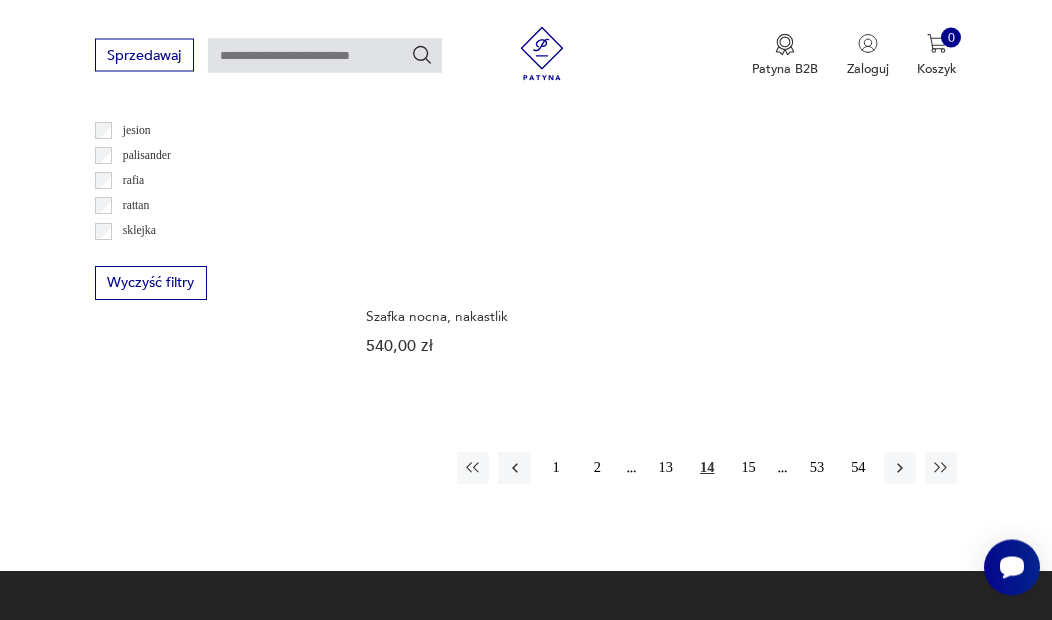 scroll, scrollTop: 2507, scrollLeft: 0, axis: vertical 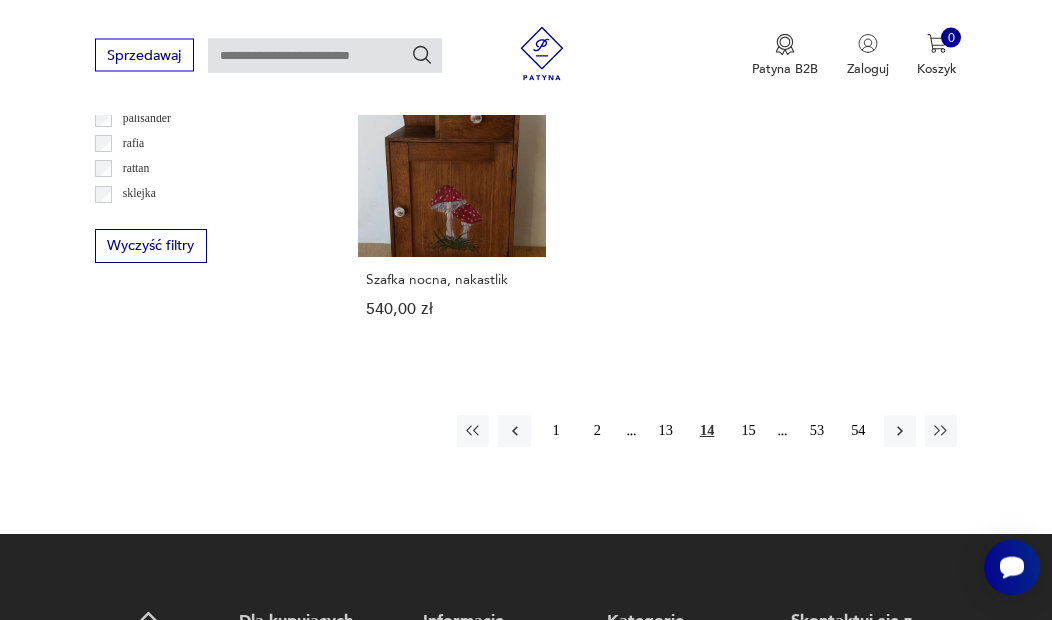 click at bounding box center (900, 432) 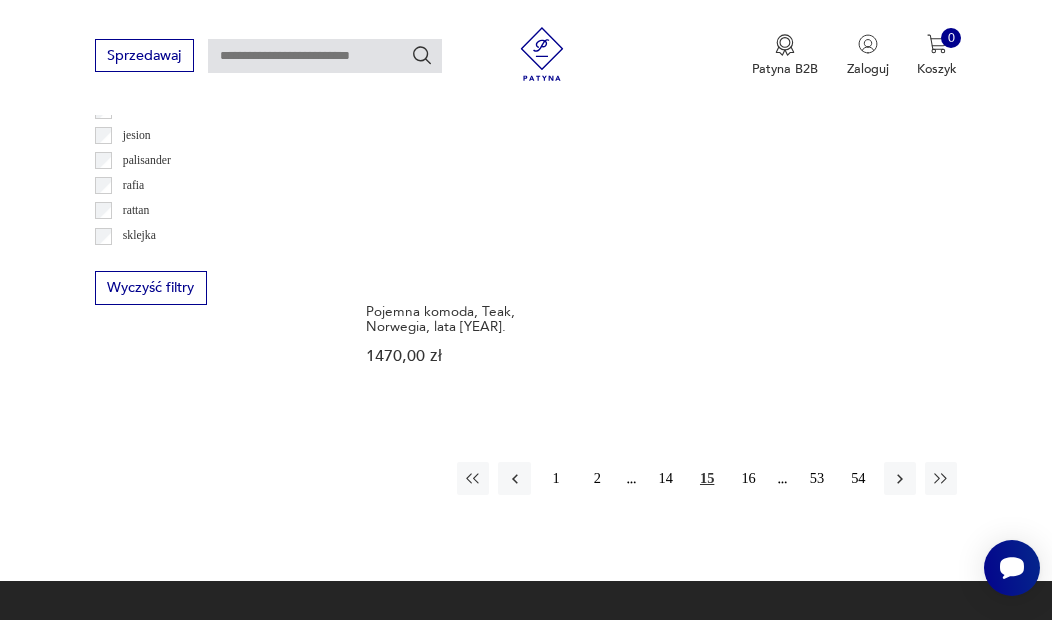 scroll, scrollTop: 2600, scrollLeft: 0, axis: vertical 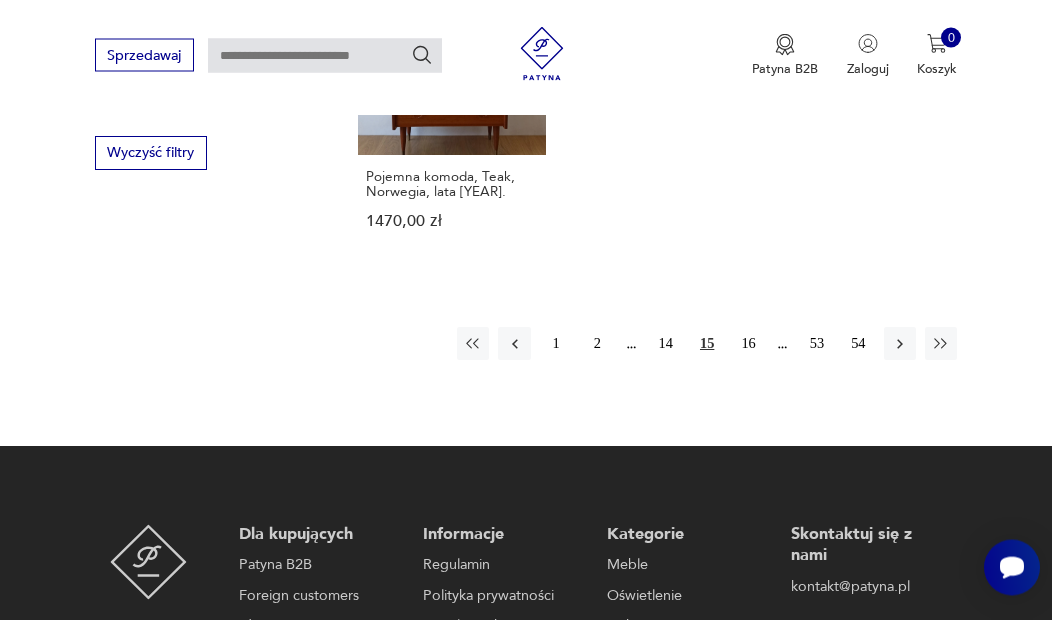 click at bounding box center [900, 345] 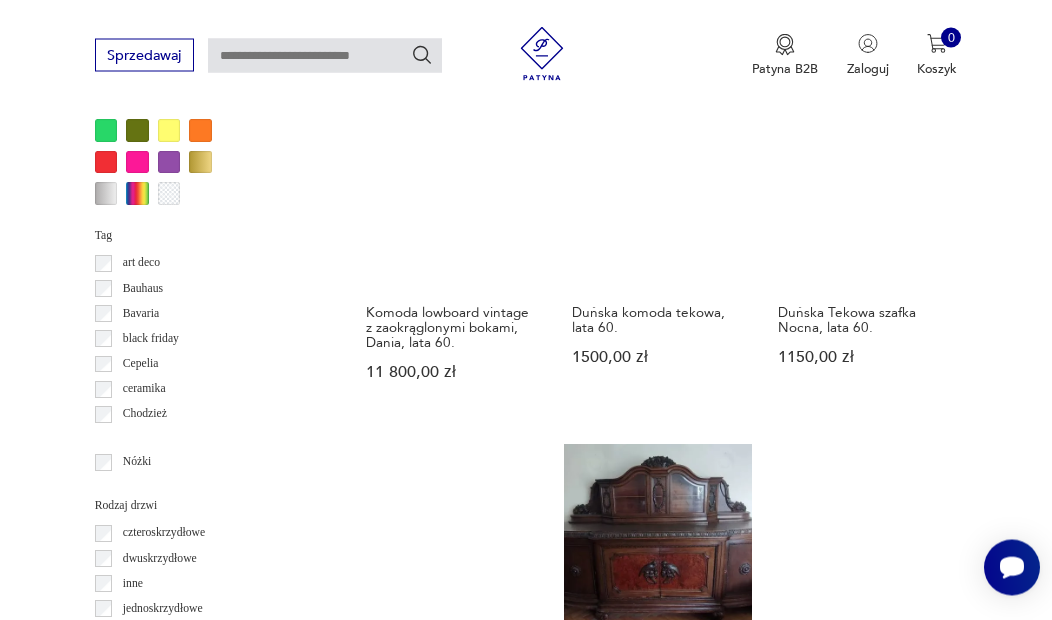 scroll, scrollTop: 1804, scrollLeft: 0, axis: vertical 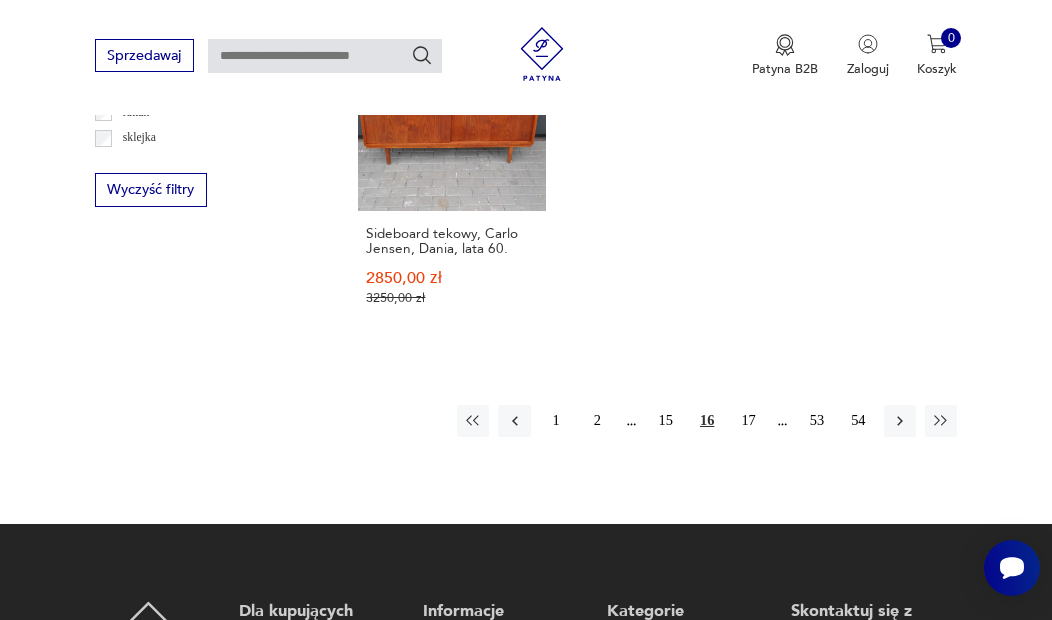 click at bounding box center [900, 421] 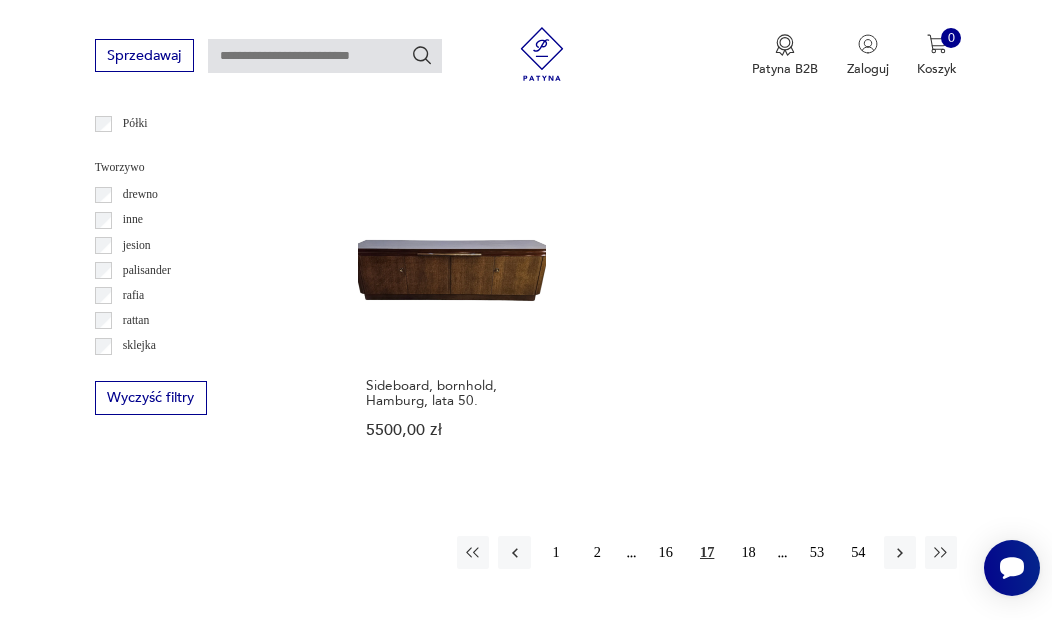 scroll, scrollTop: 2517, scrollLeft: 0, axis: vertical 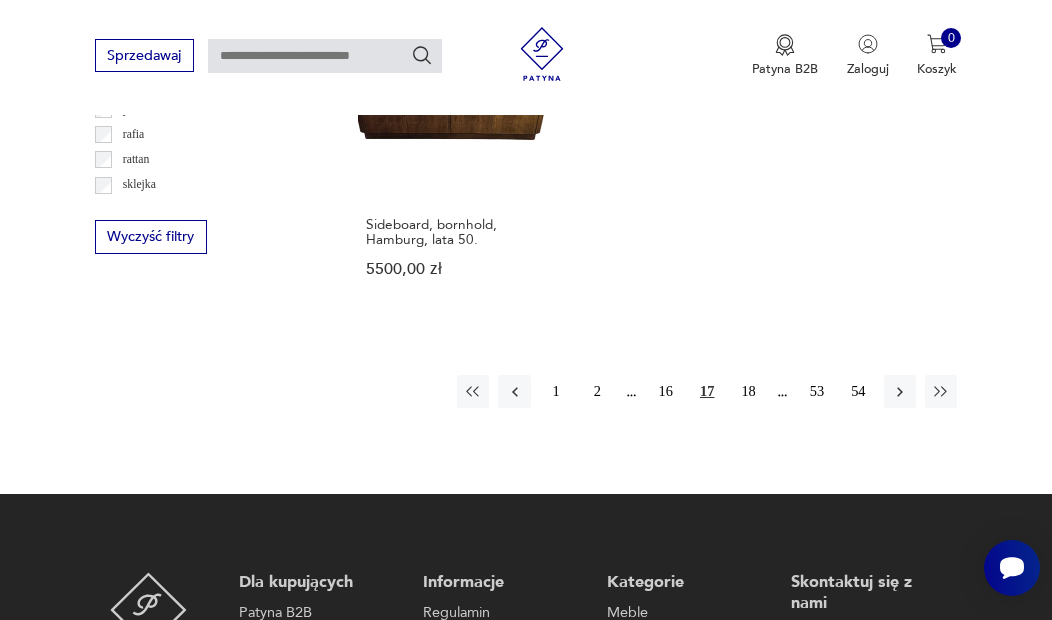 click at bounding box center [900, 391] 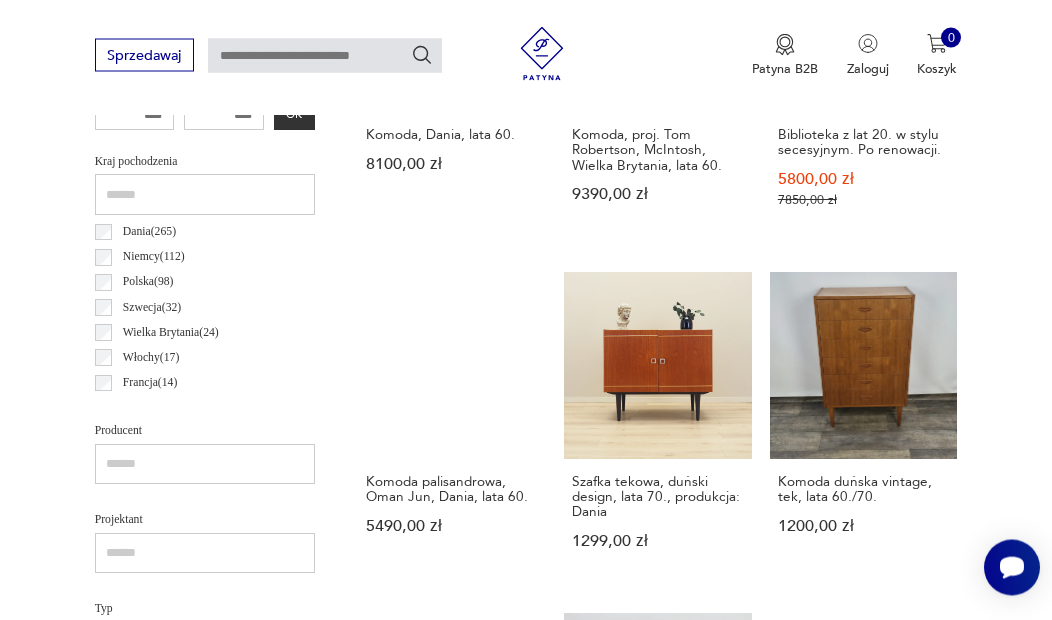 scroll, scrollTop: 462, scrollLeft: 0, axis: vertical 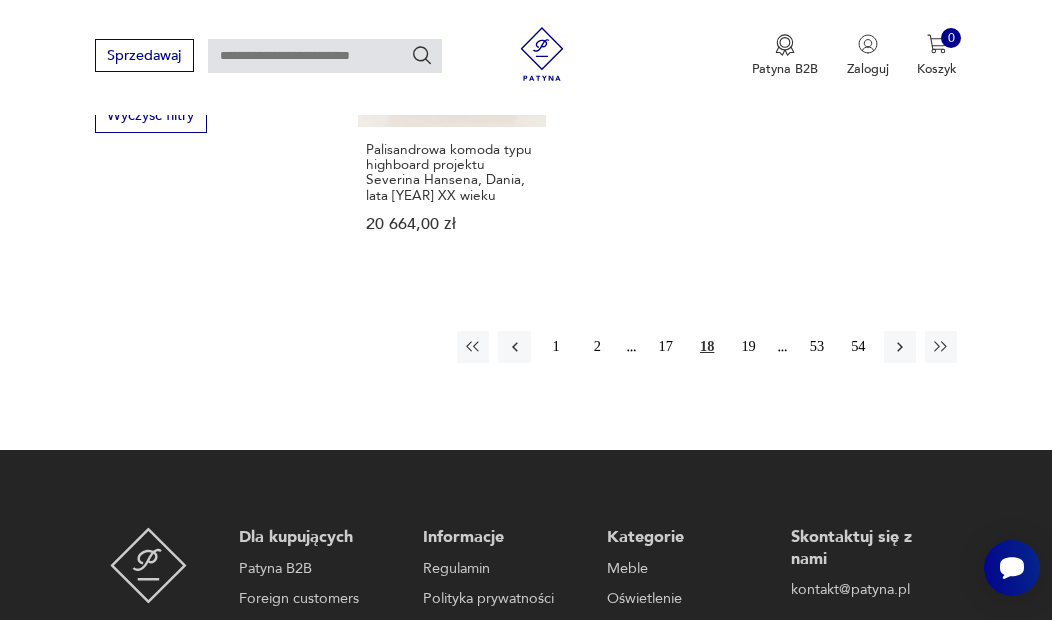 click at bounding box center (900, 347) 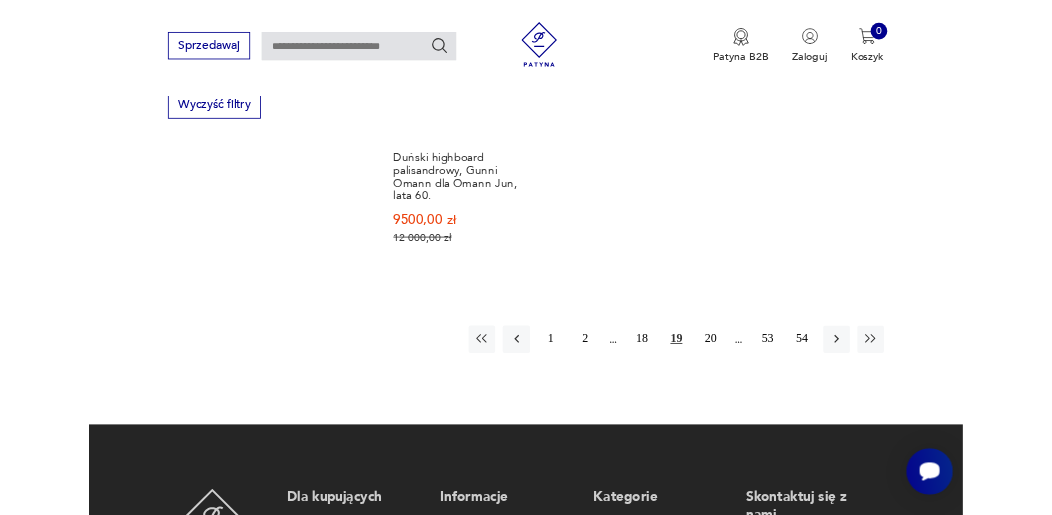 scroll, scrollTop: 2627, scrollLeft: 0, axis: vertical 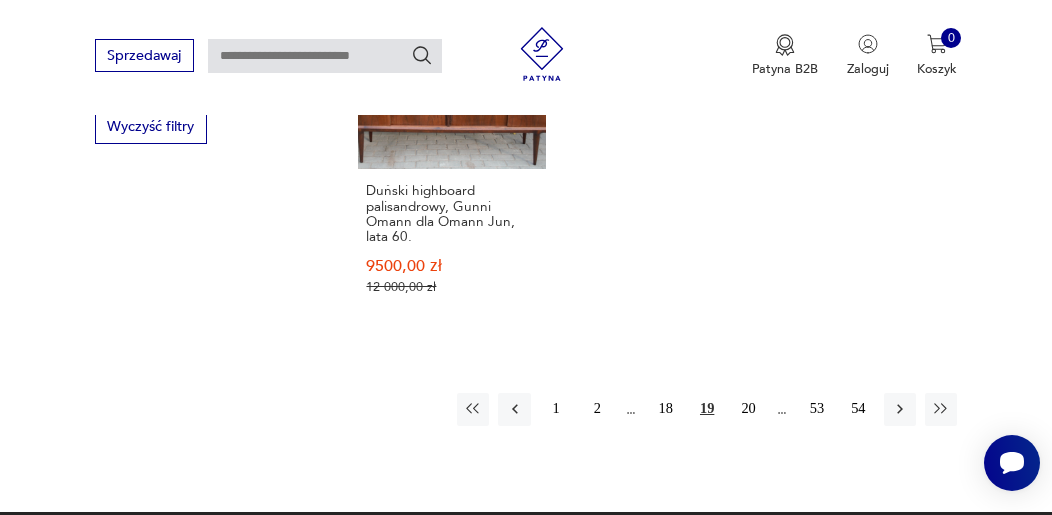 click at bounding box center (900, 409) 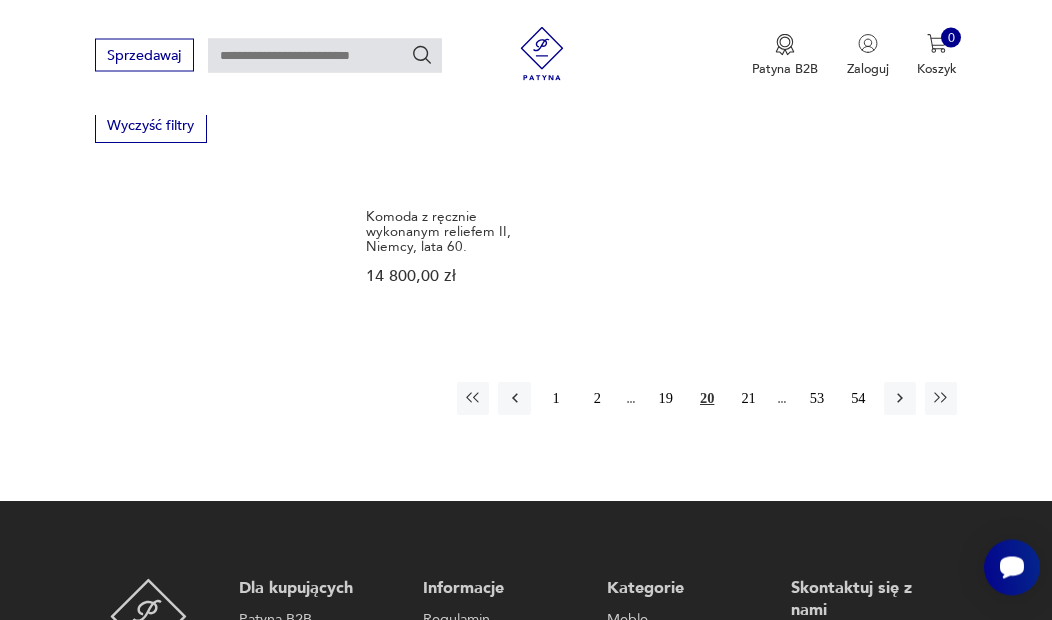 scroll, scrollTop: 2628, scrollLeft: 0, axis: vertical 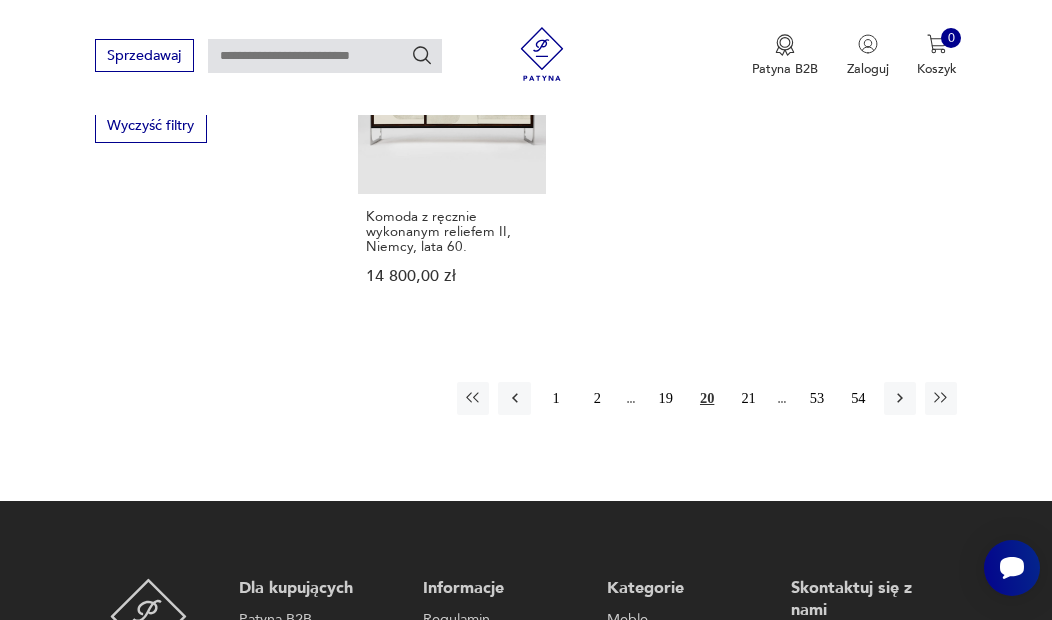 click at bounding box center [900, 398] 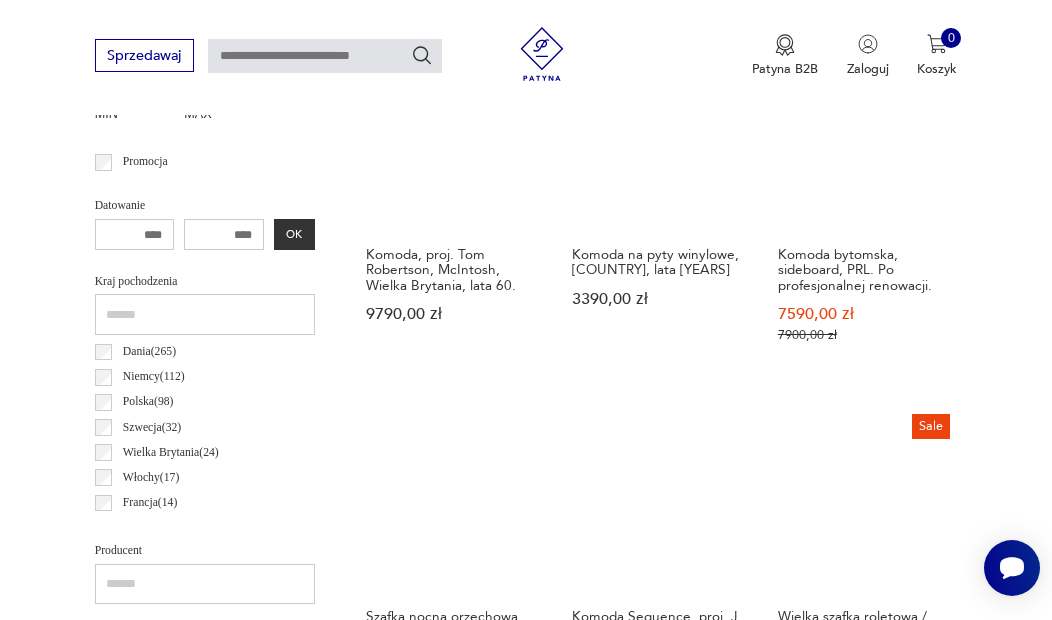 scroll, scrollTop: 829, scrollLeft: 0, axis: vertical 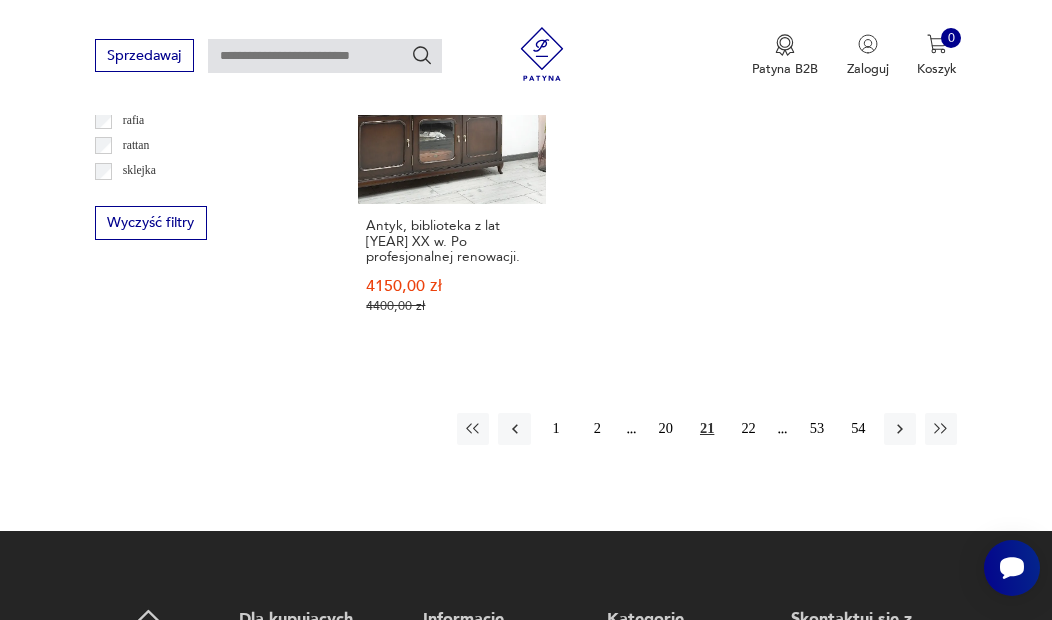click at bounding box center (900, 429) 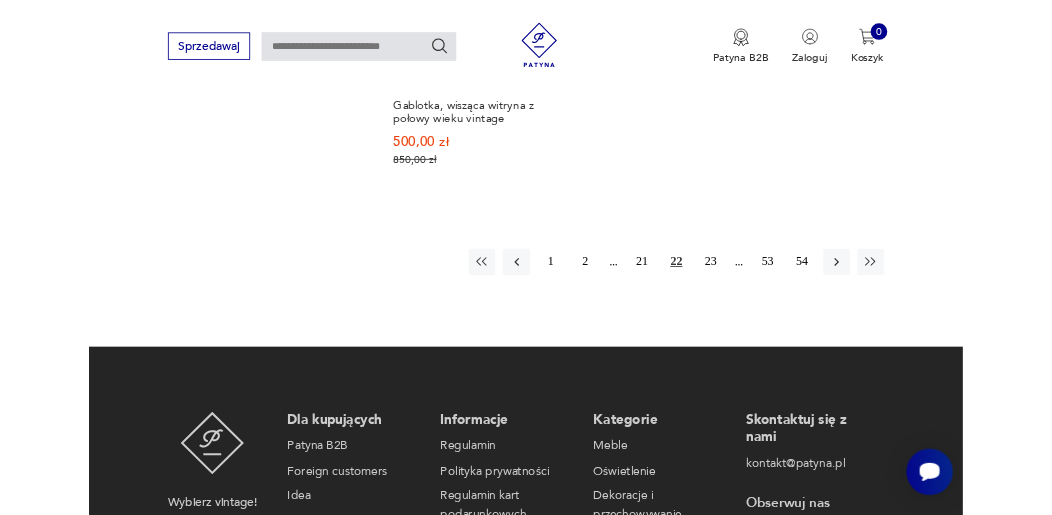 scroll, scrollTop: 2695, scrollLeft: 0, axis: vertical 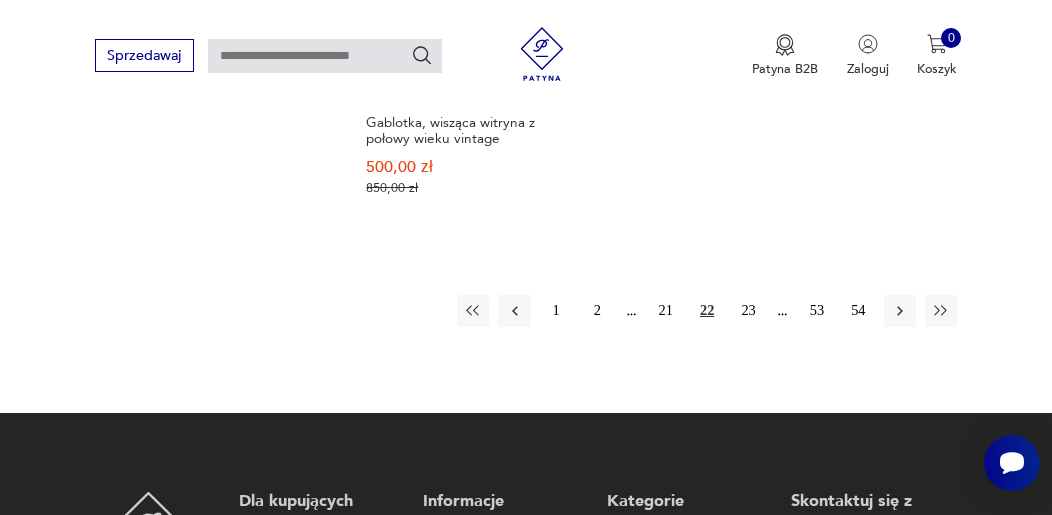 click at bounding box center [900, 311] 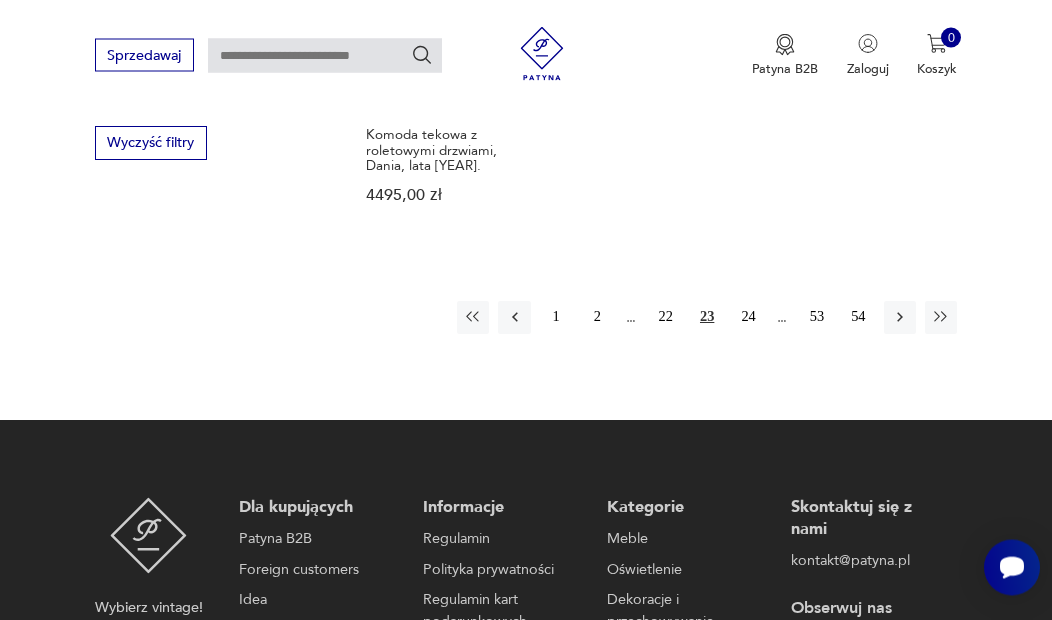 scroll, scrollTop: 2610, scrollLeft: 0, axis: vertical 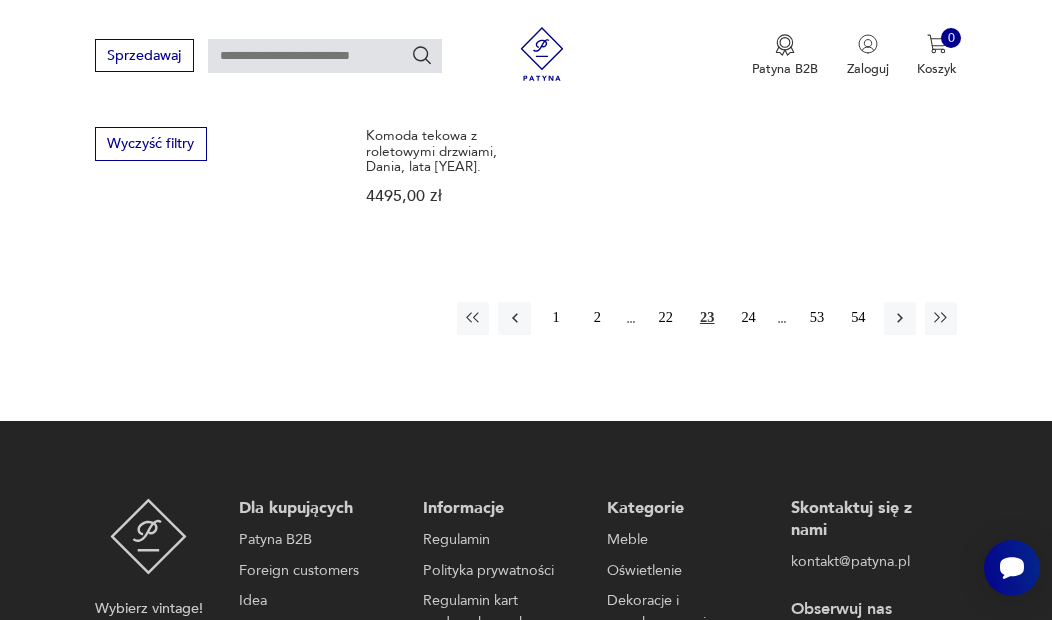 click at bounding box center (900, 318) 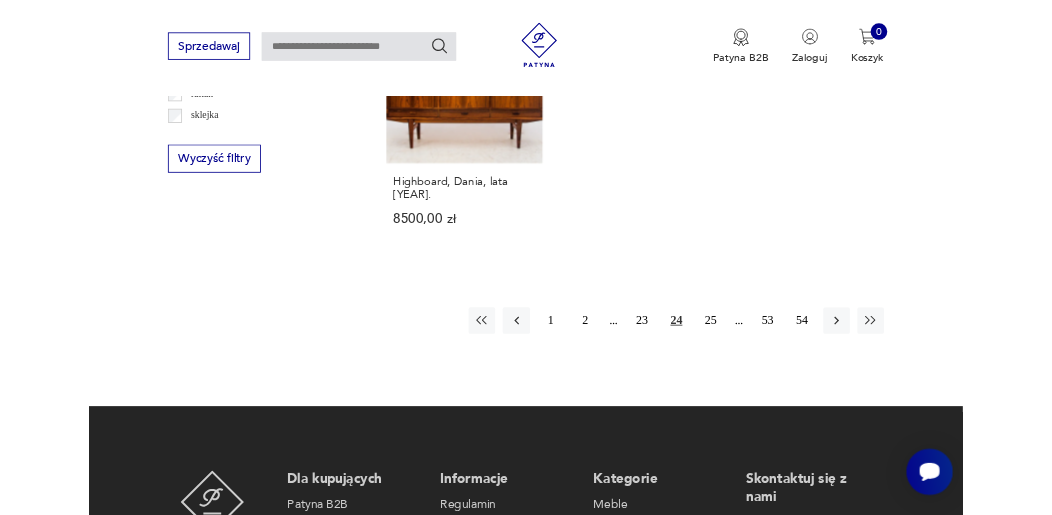 scroll, scrollTop: 2582, scrollLeft: 0, axis: vertical 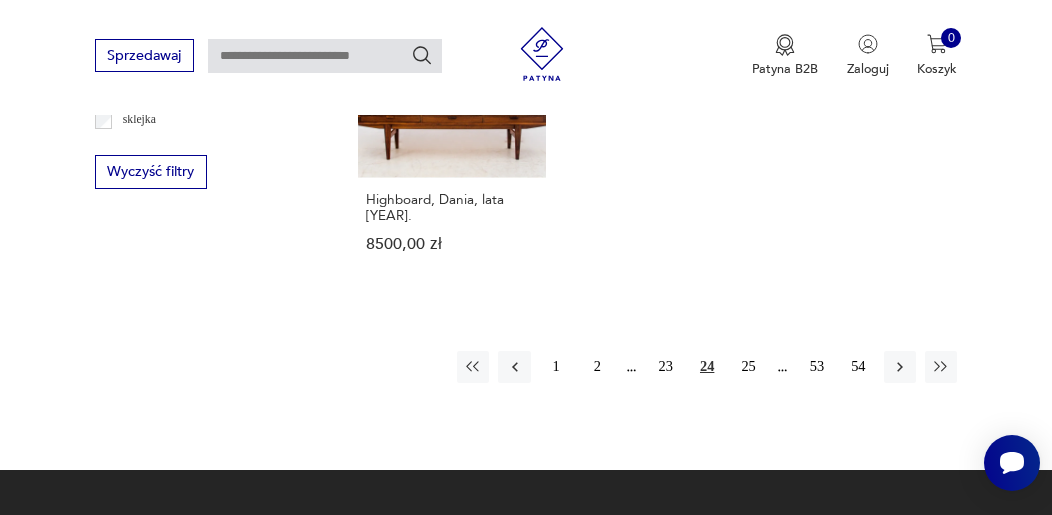click at bounding box center [900, 367] 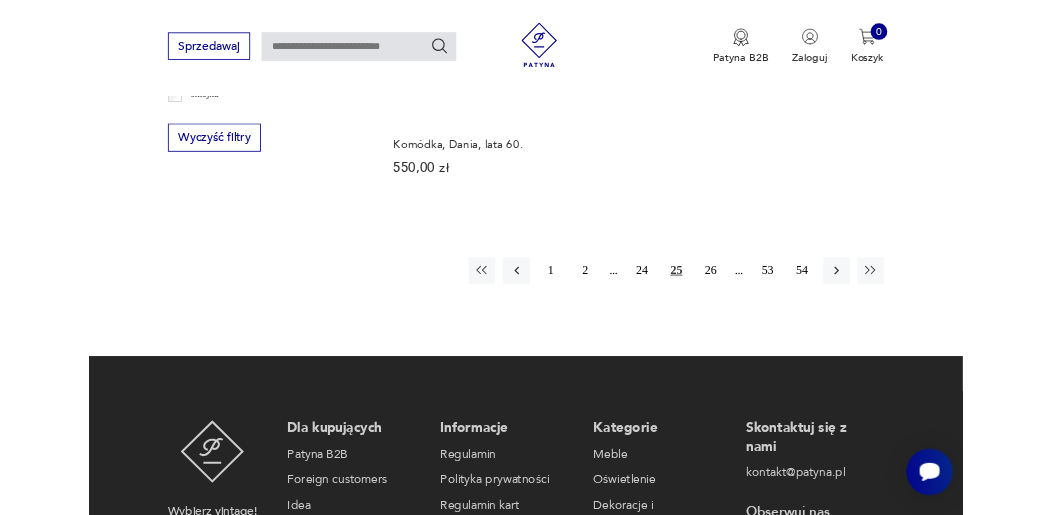 scroll, scrollTop: 2595, scrollLeft: 0, axis: vertical 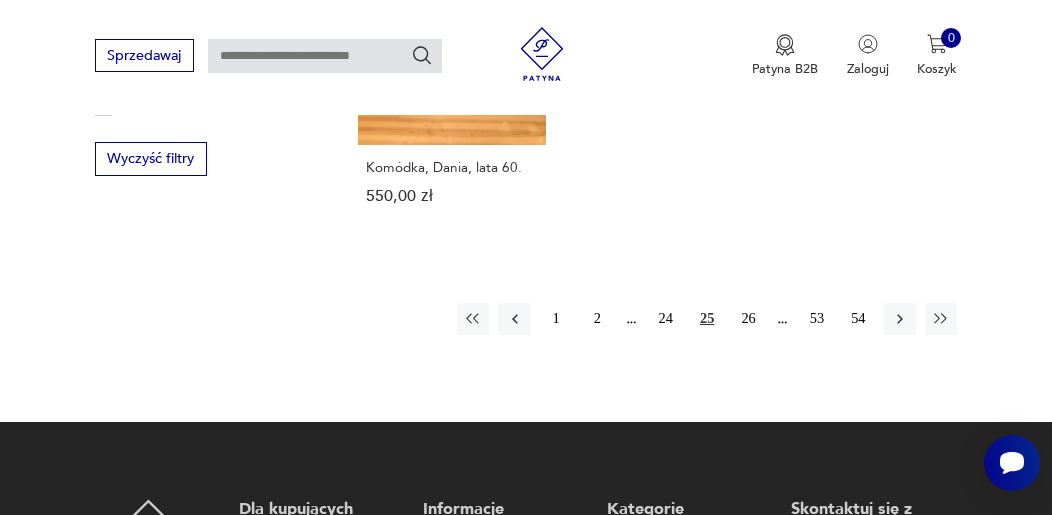 click at bounding box center (900, 319) 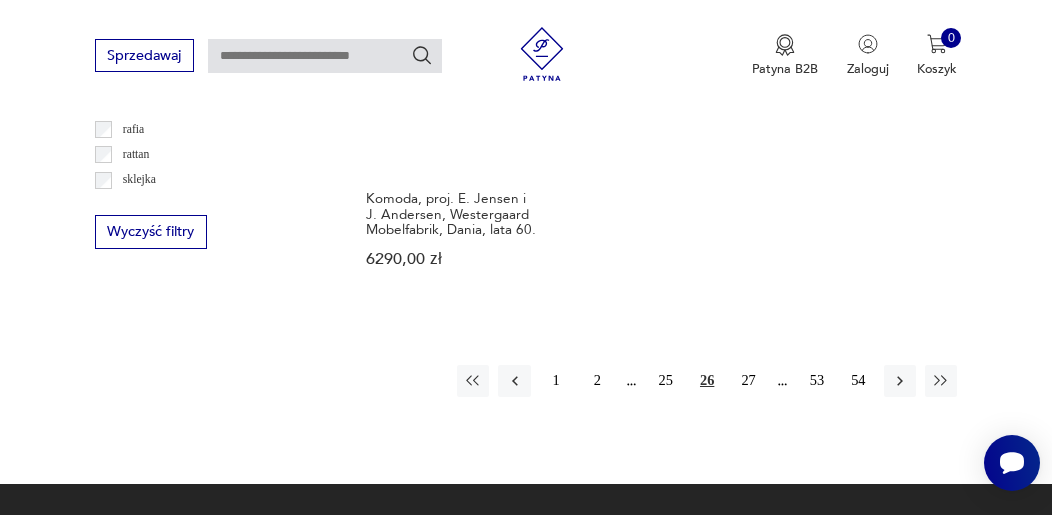 scroll, scrollTop: 2519, scrollLeft: 0, axis: vertical 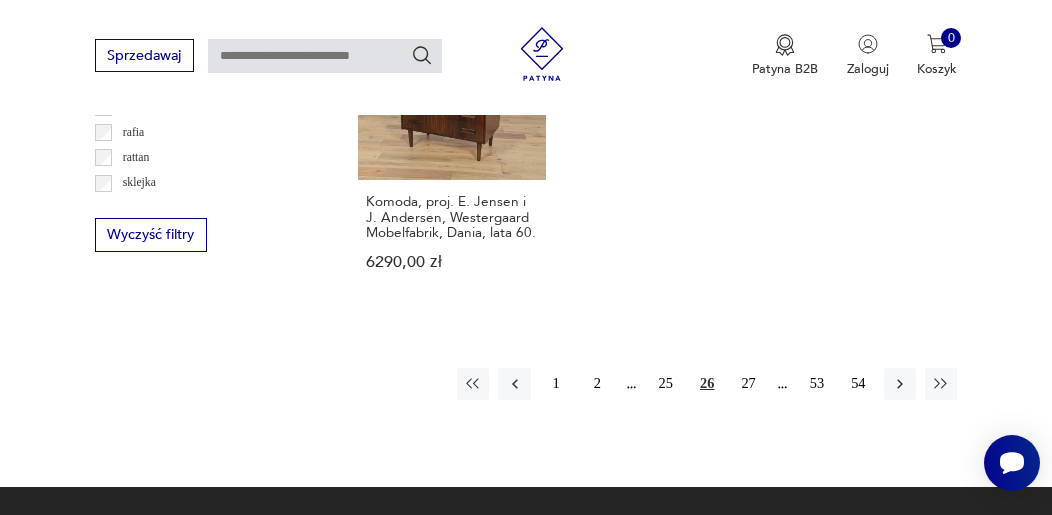 click at bounding box center (900, 384) 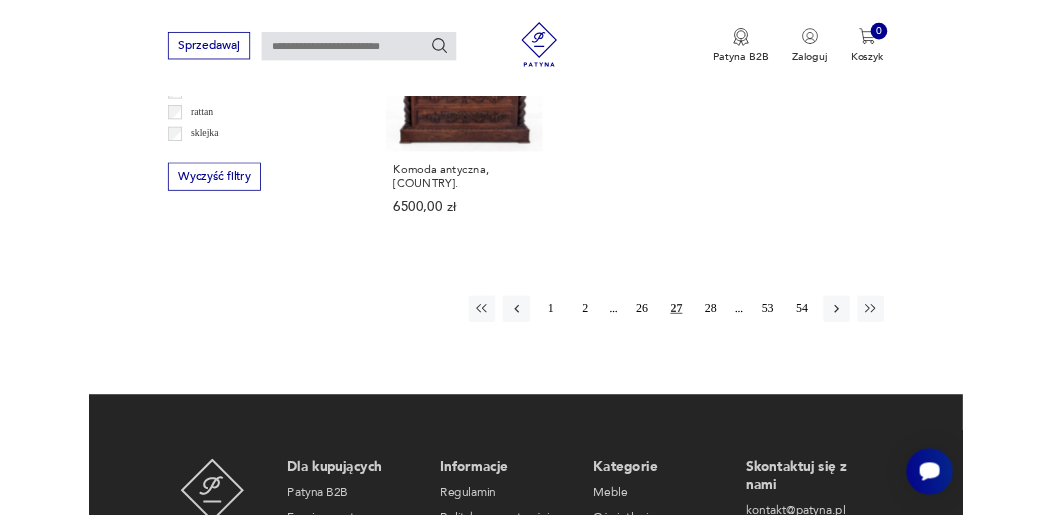 scroll, scrollTop: 2537, scrollLeft: 0, axis: vertical 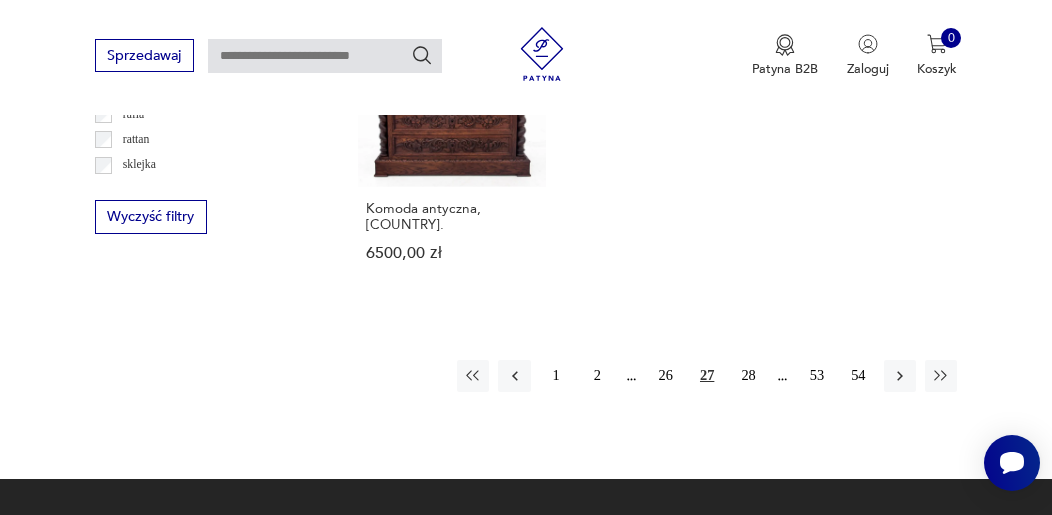 click at bounding box center [900, 376] 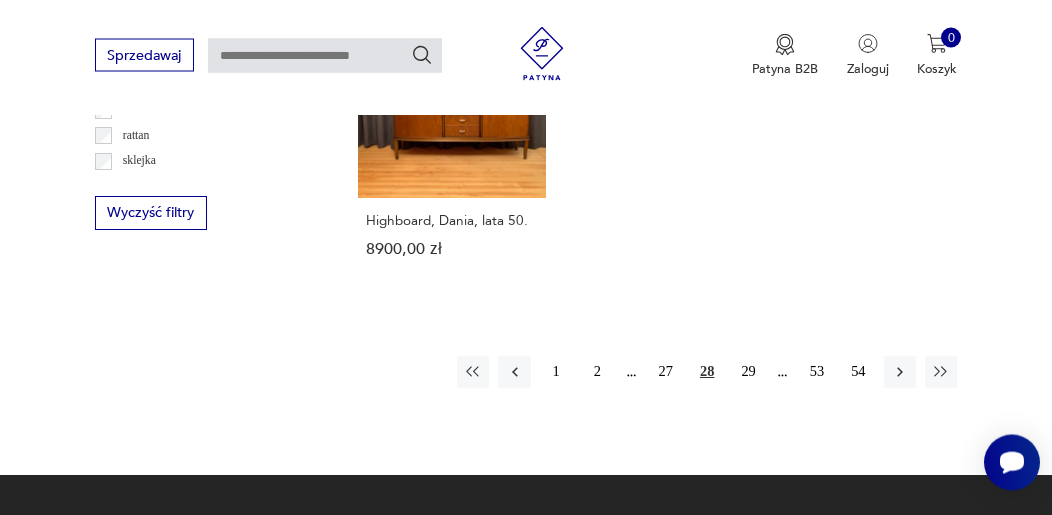 scroll, scrollTop: 2541, scrollLeft: 0, axis: vertical 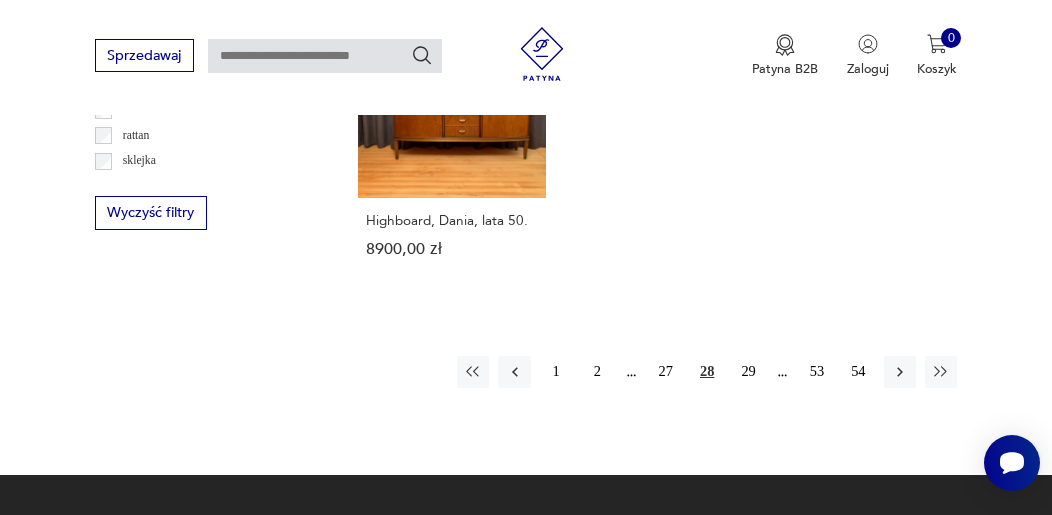 click at bounding box center [900, 372] 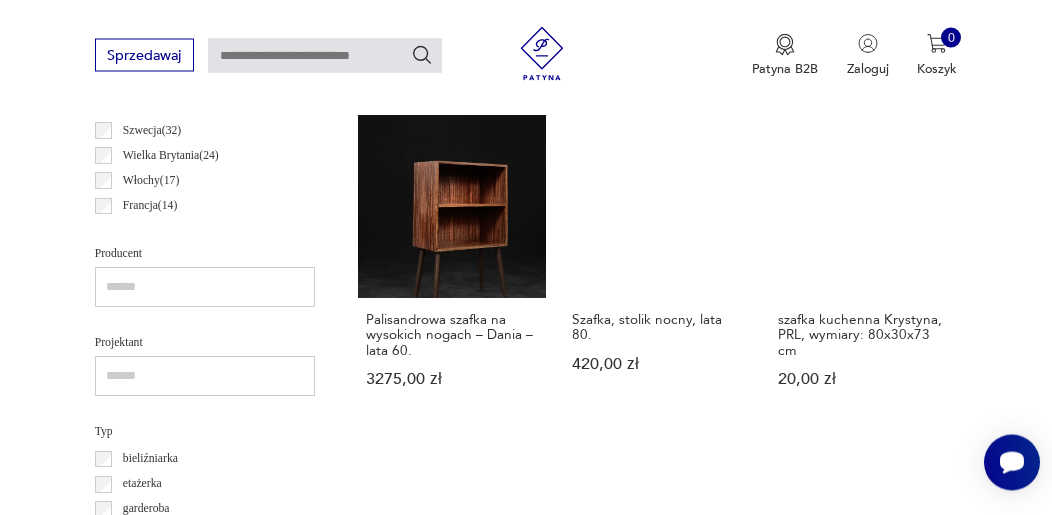 scroll, scrollTop: 1068, scrollLeft: 0, axis: vertical 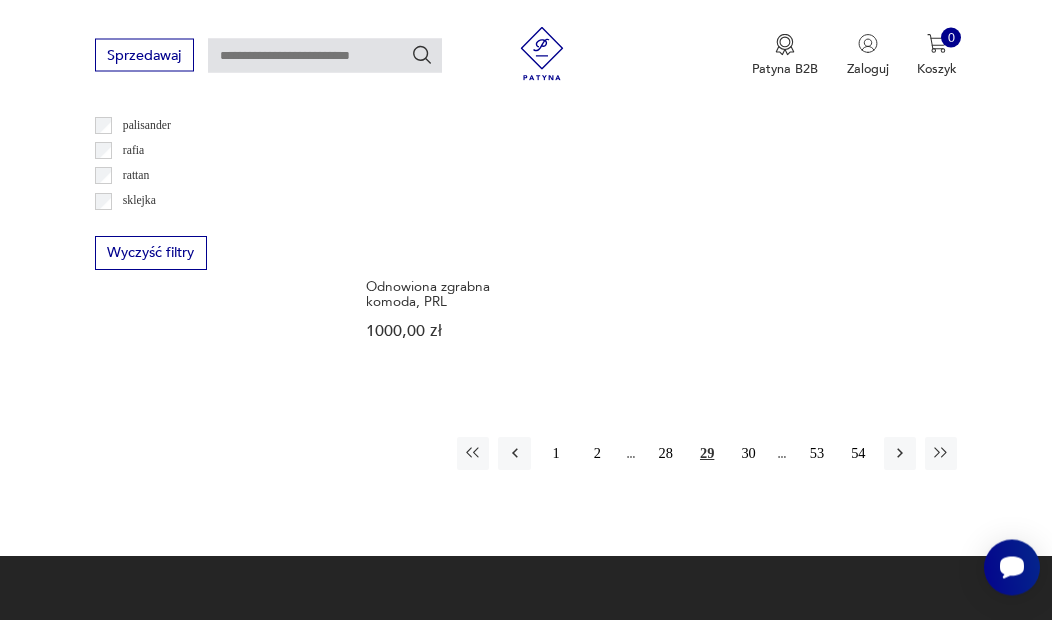 click at bounding box center [900, 454] 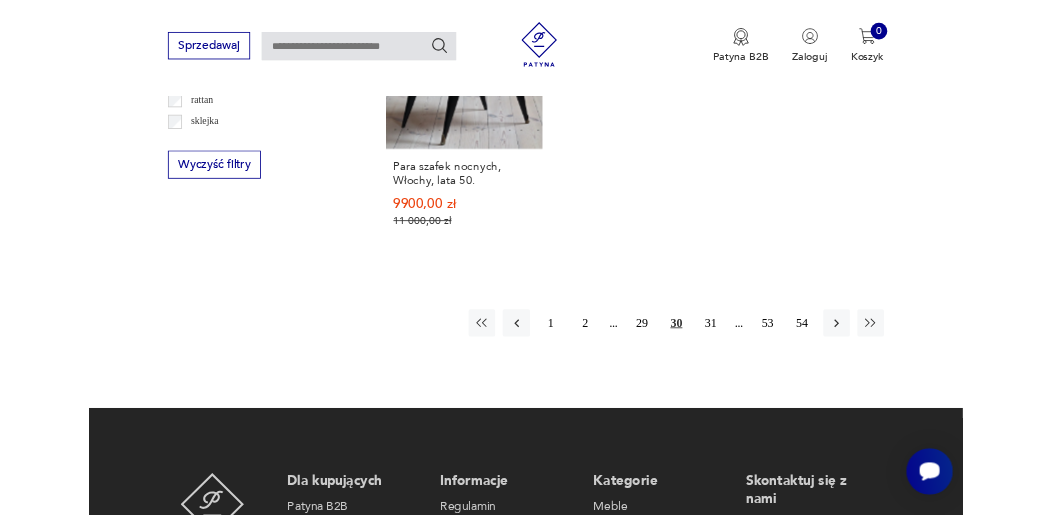 scroll, scrollTop: 2554, scrollLeft: 0, axis: vertical 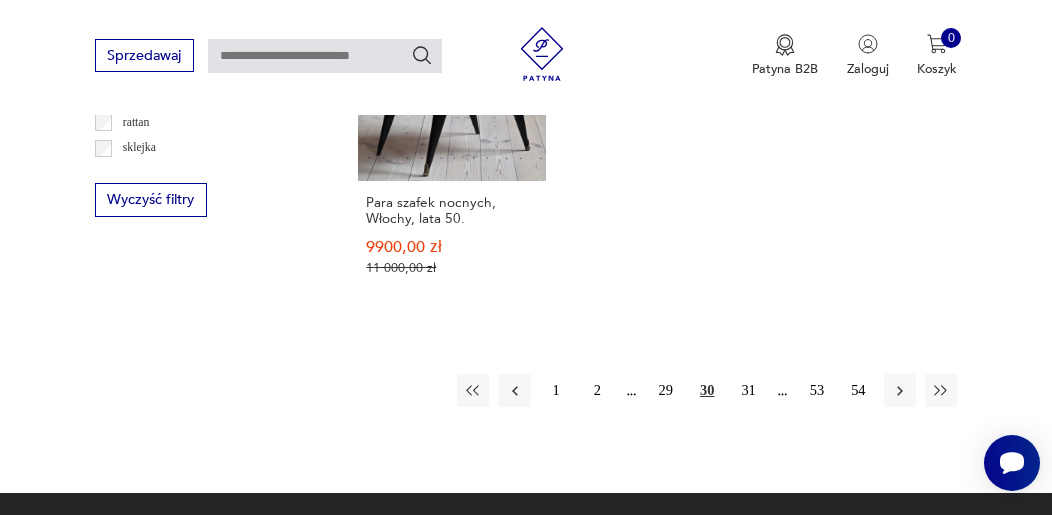 click at bounding box center [900, 391] 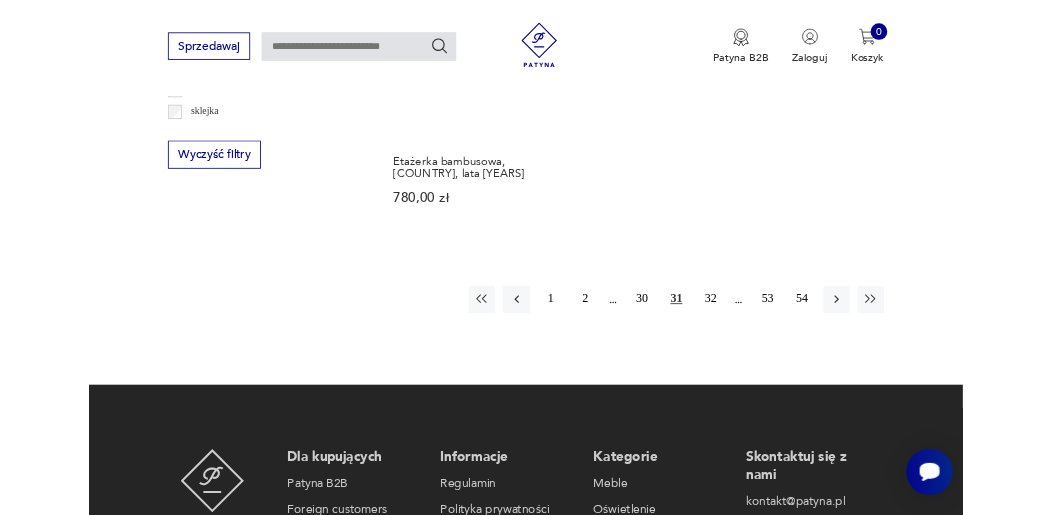 scroll, scrollTop: 2592, scrollLeft: 0, axis: vertical 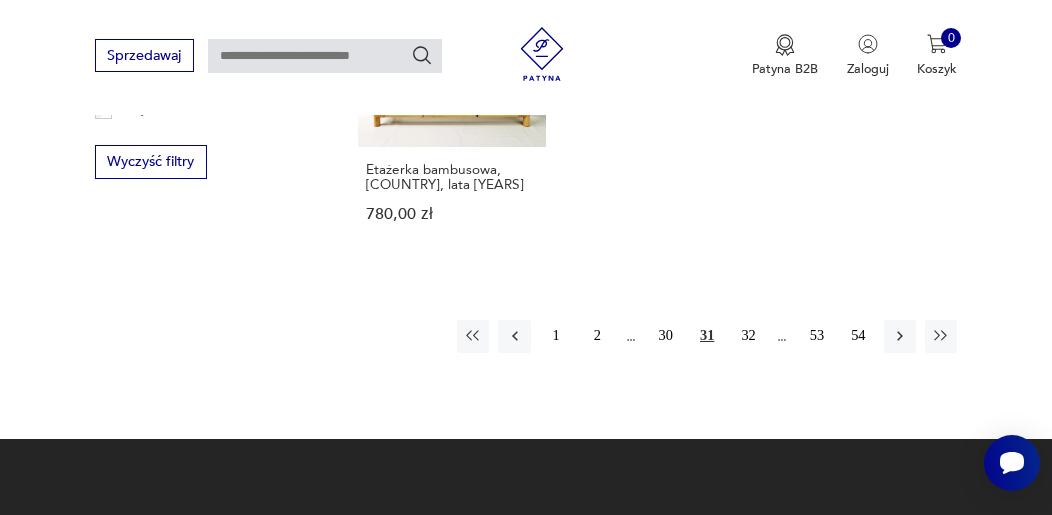 click at bounding box center [900, 336] 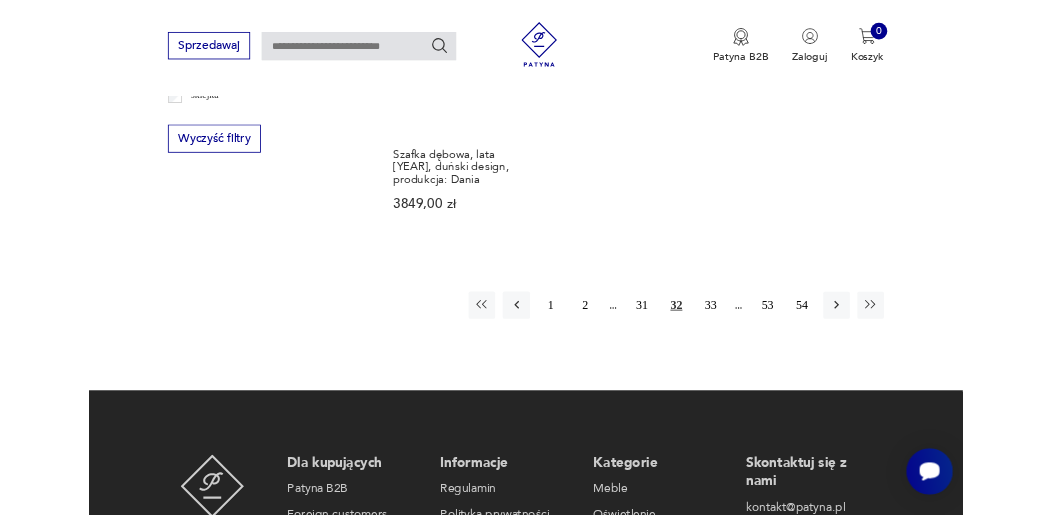 scroll, scrollTop: 2587, scrollLeft: 0, axis: vertical 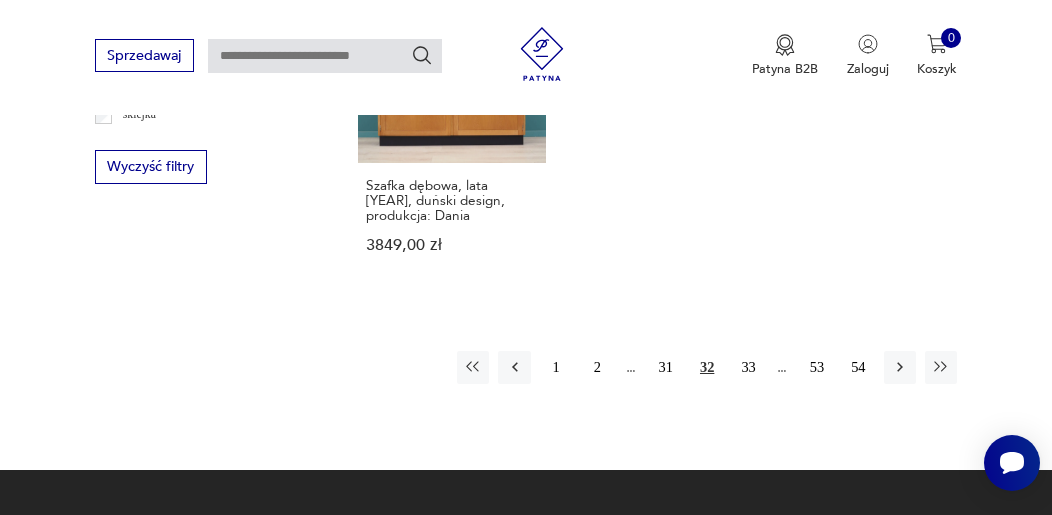 click at bounding box center (900, 367) 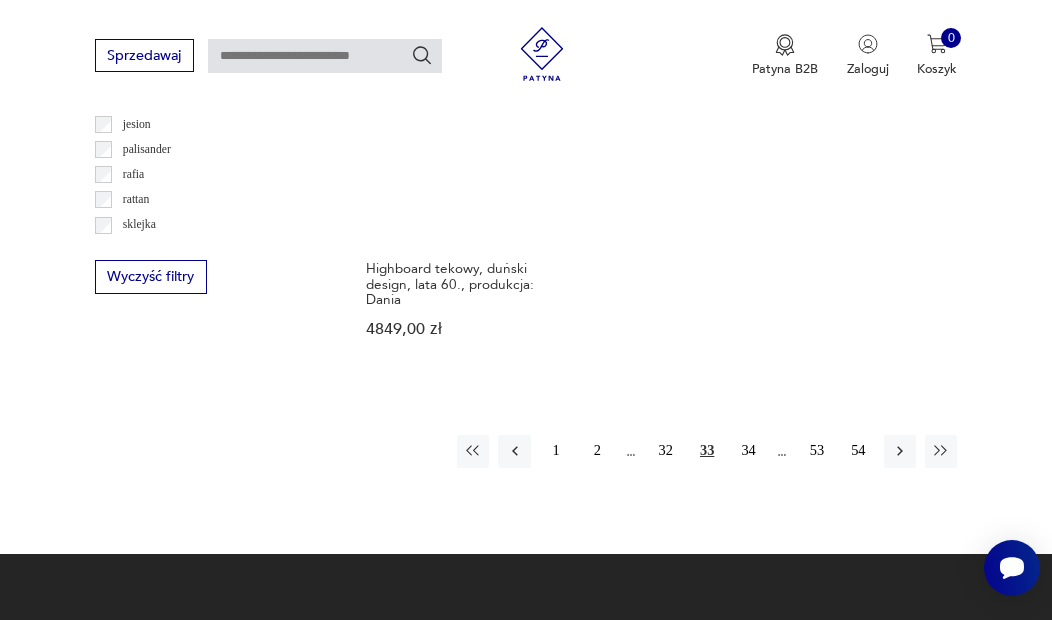 scroll, scrollTop: 2549, scrollLeft: 0, axis: vertical 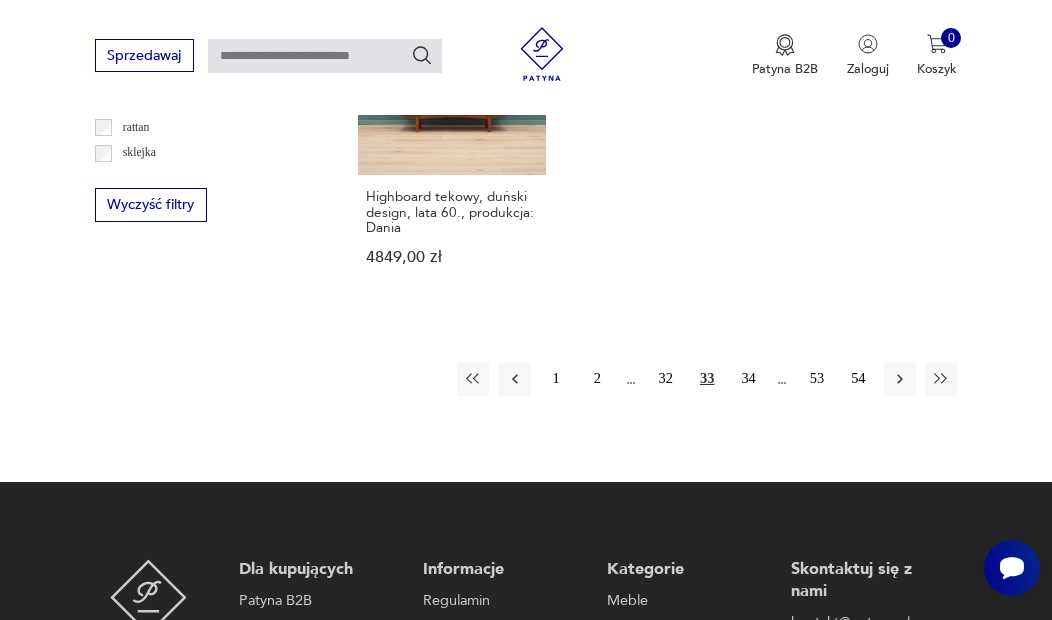click at bounding box center (900, 379) 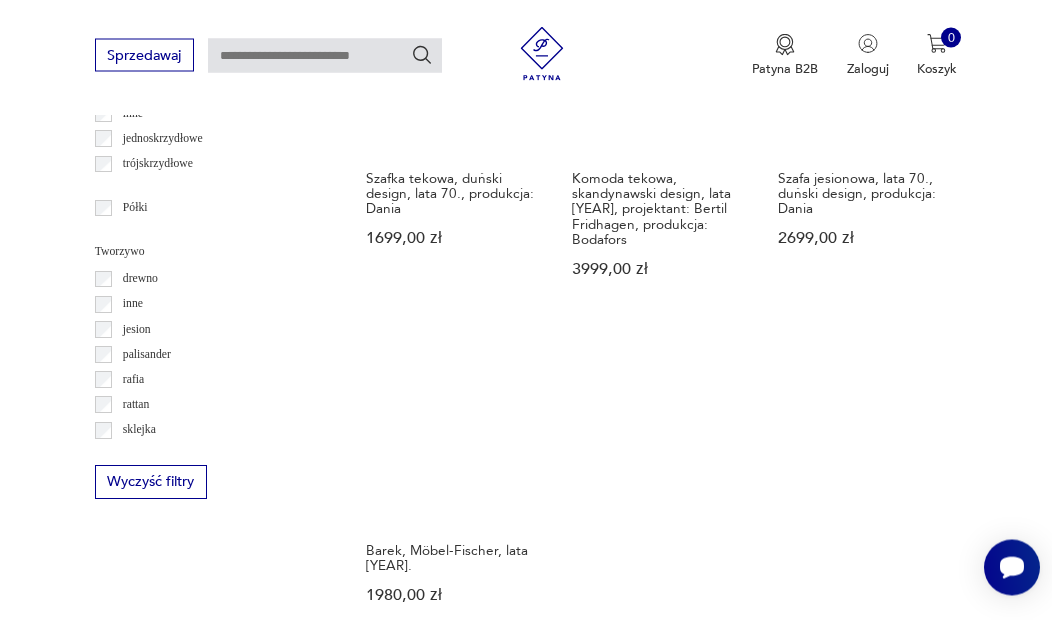 scroll, scrollTop: 2603, scrollLeft: 0, axis: vertical 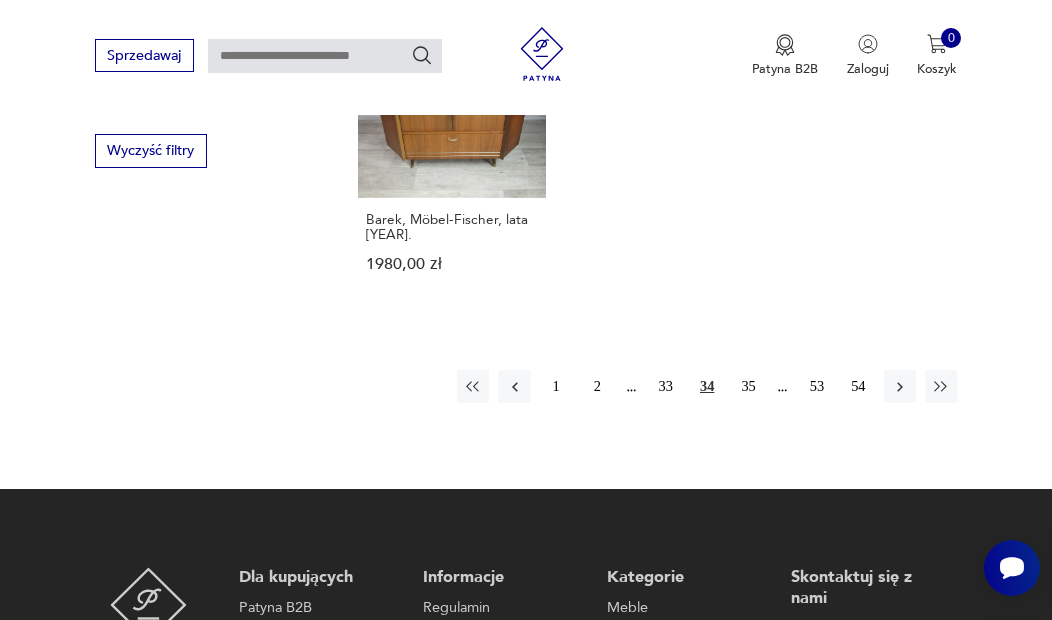 click at bounding box center (900, 387) 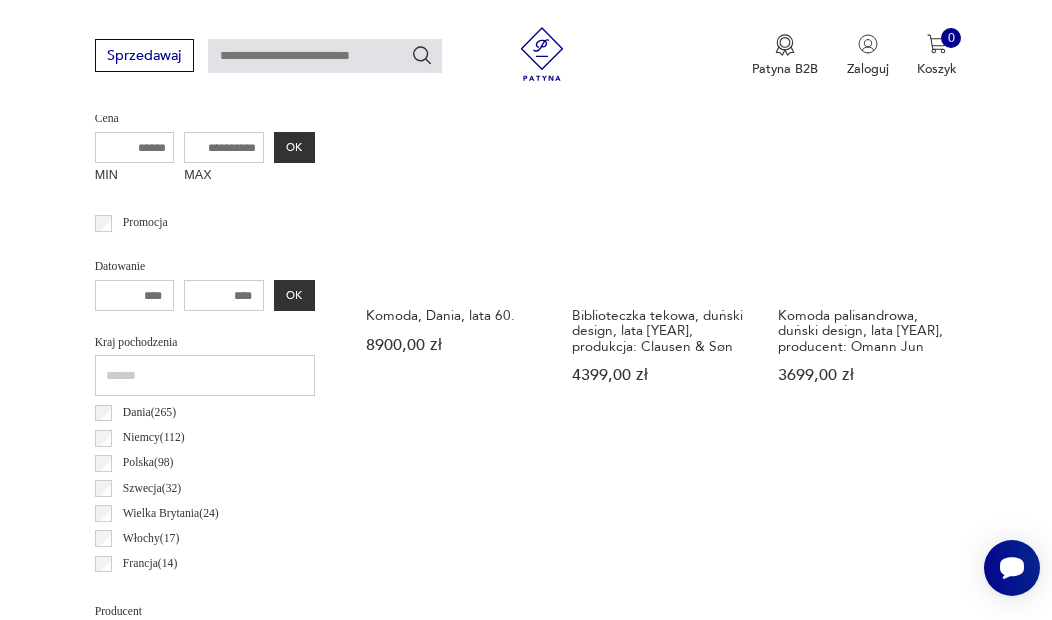 scroll, scrollTop: 1054, scrollLeft: 0, axis: vertical 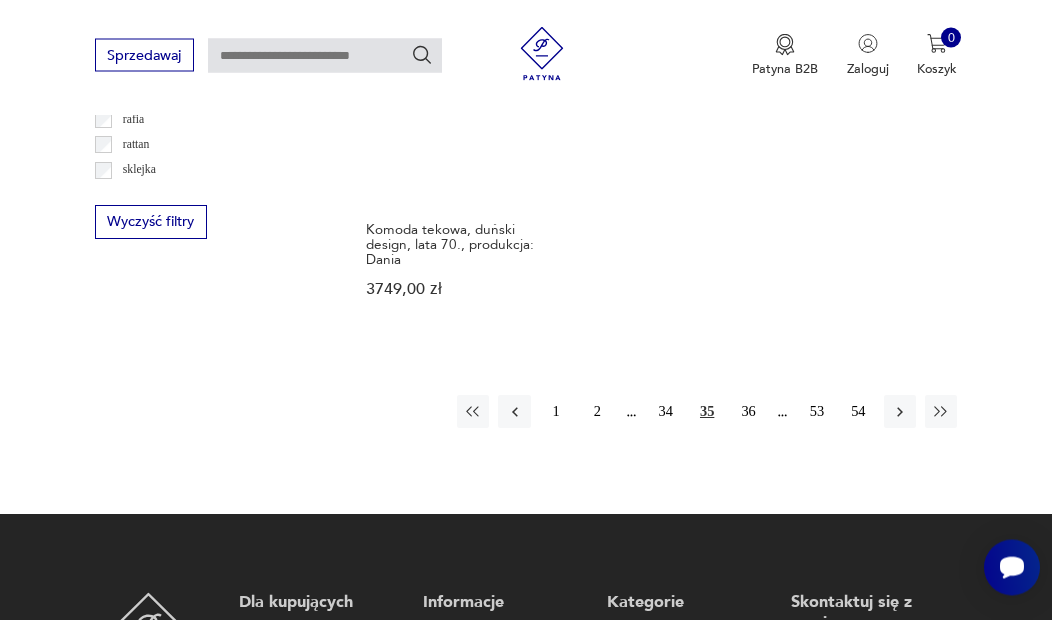 click at bounding box center (900, 413) 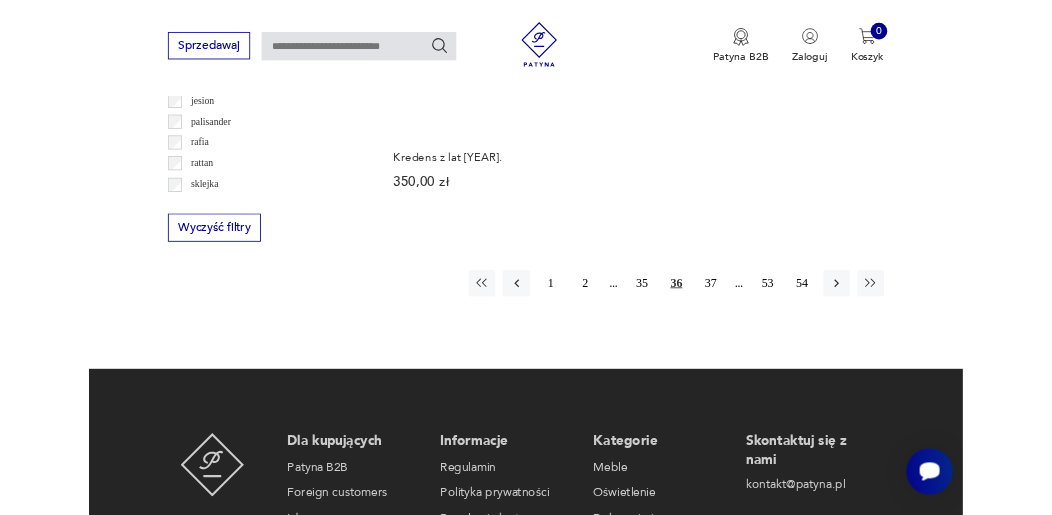 scroll, scrollTop: 2479, scrollLeft: 0, axis: vertical 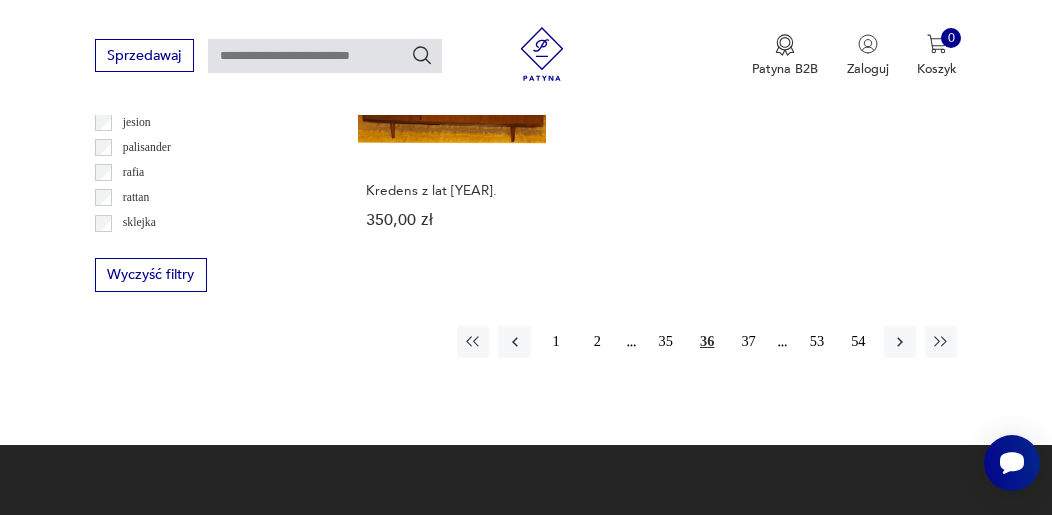 click at bounding box center [900, 342] 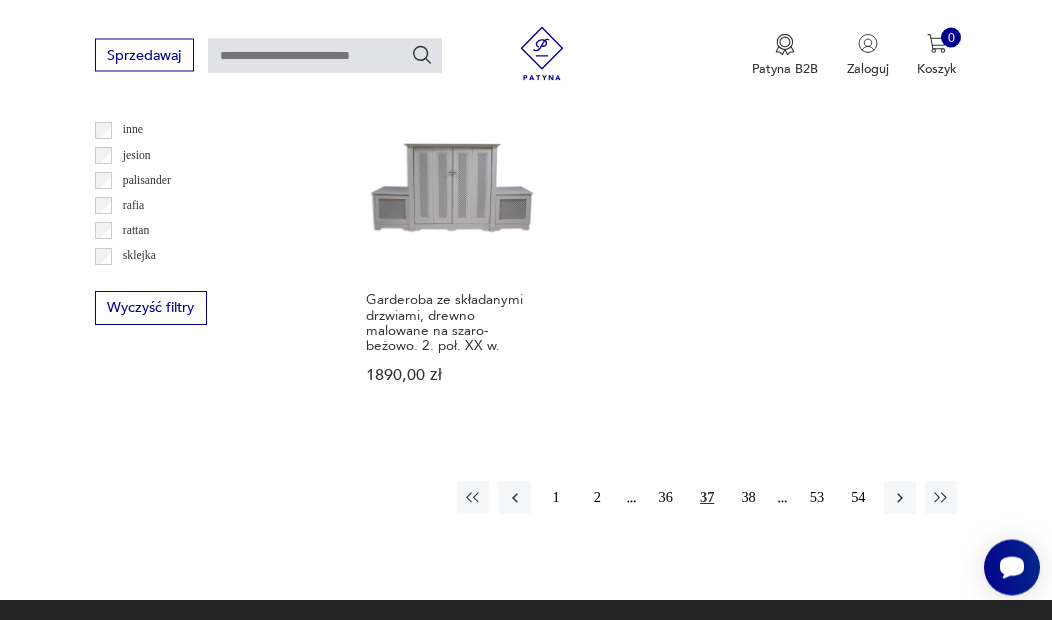 scroll, scrollTop: 2586, scrollLeft: 0, axis: vertical 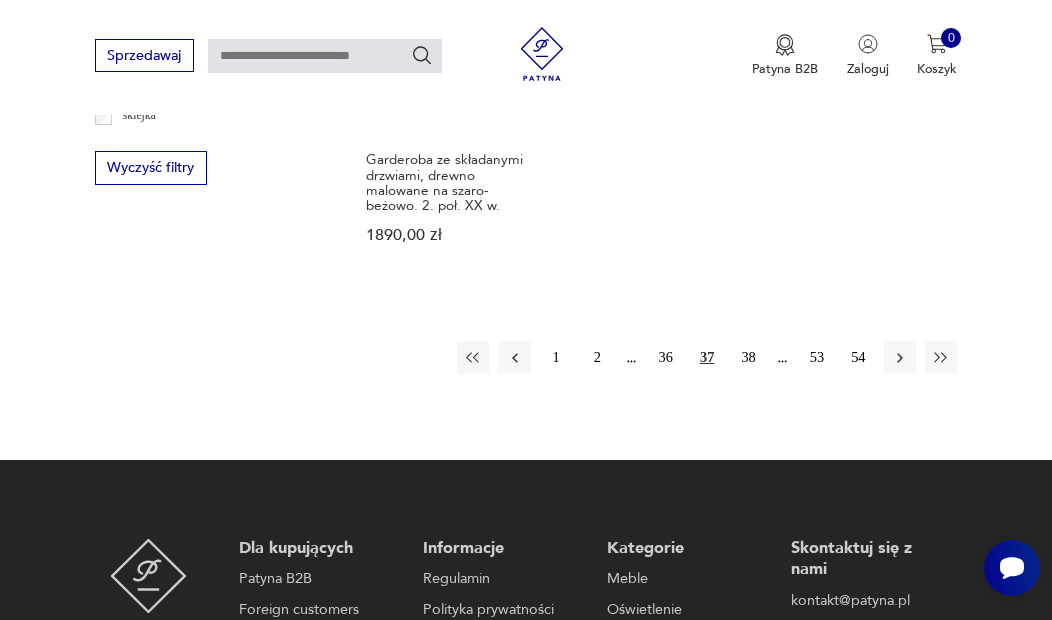 click at bounding box center [900, 358] 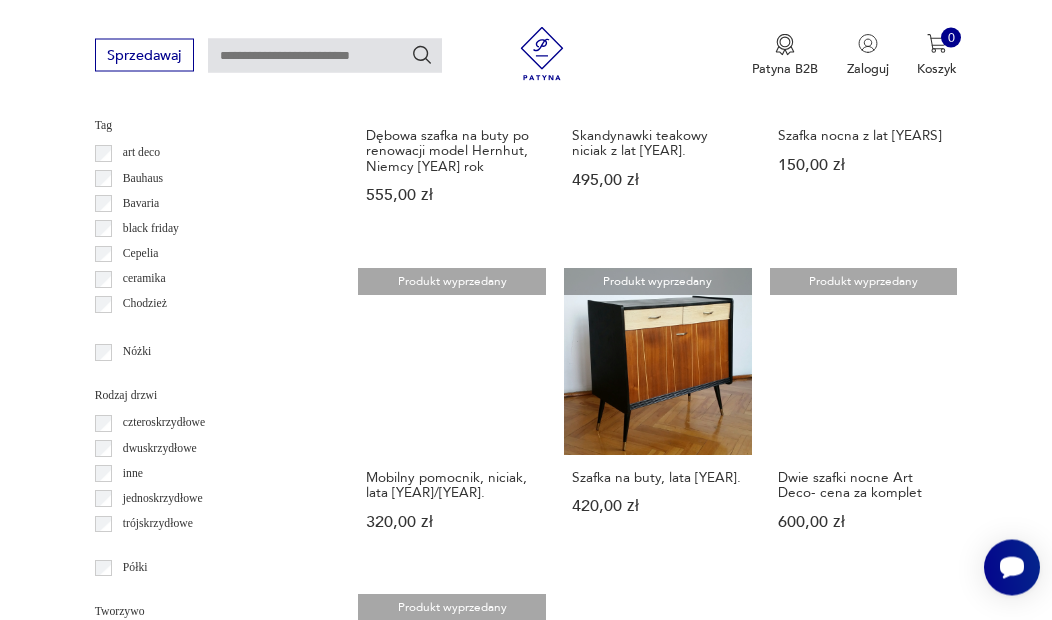 scroll, scrollTop: 1912, scrollLeft: 0, axis: vertical 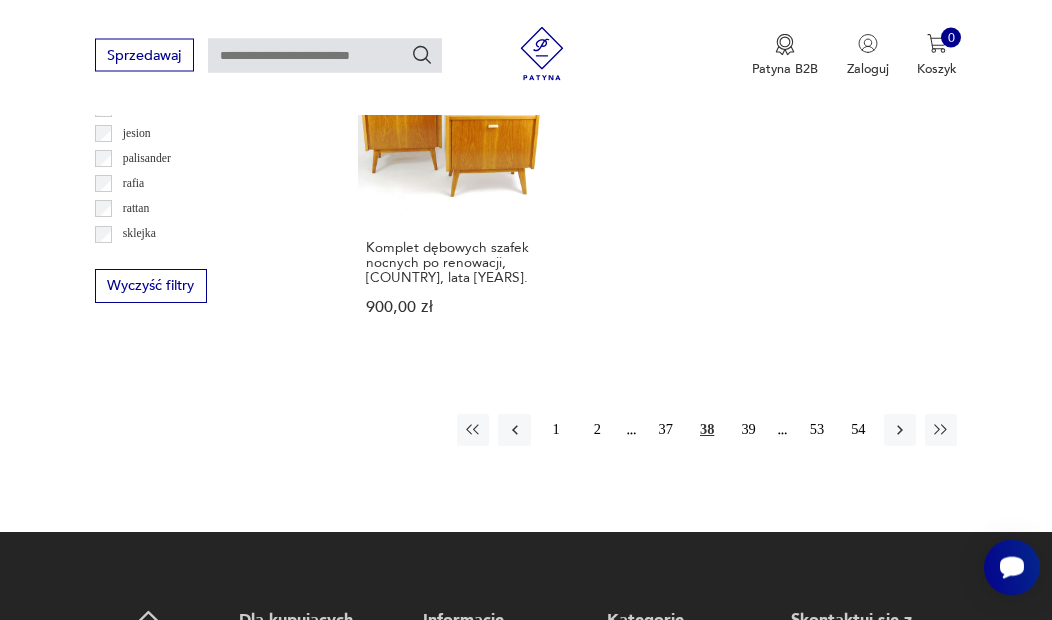click at bounding box center (900, 431) 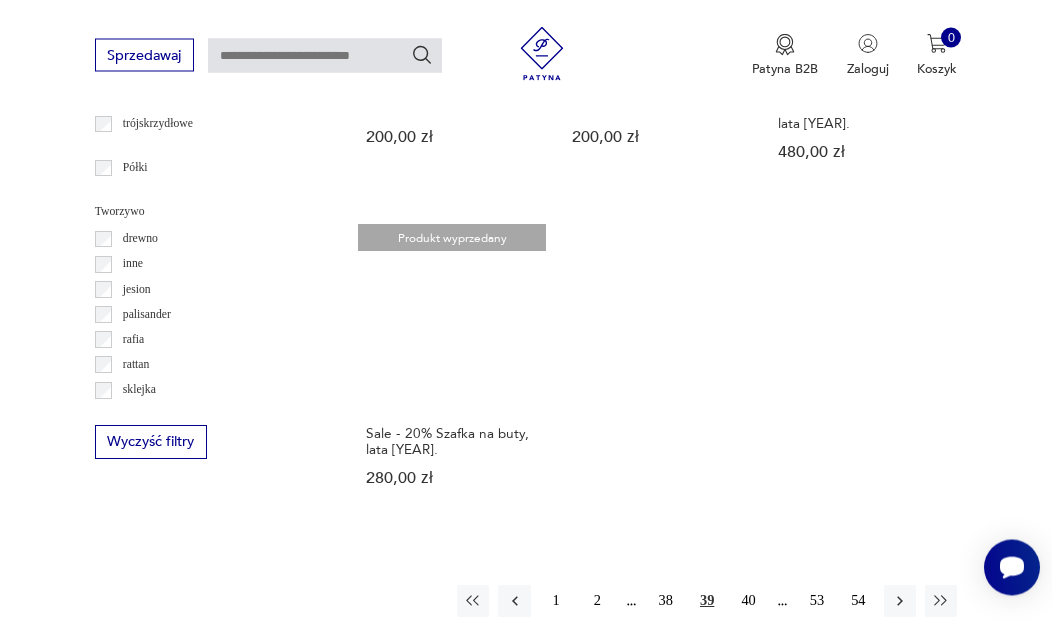 scroll, scrollTop: 2400, scrollLeft: 0, axis: vertical 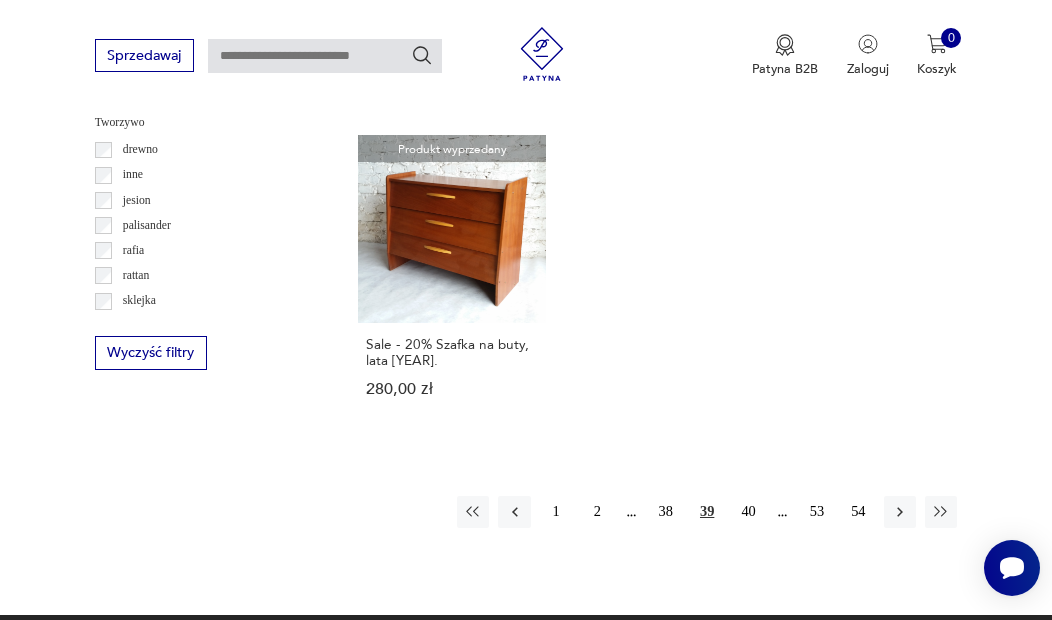 click at bounding box center (900, 512) 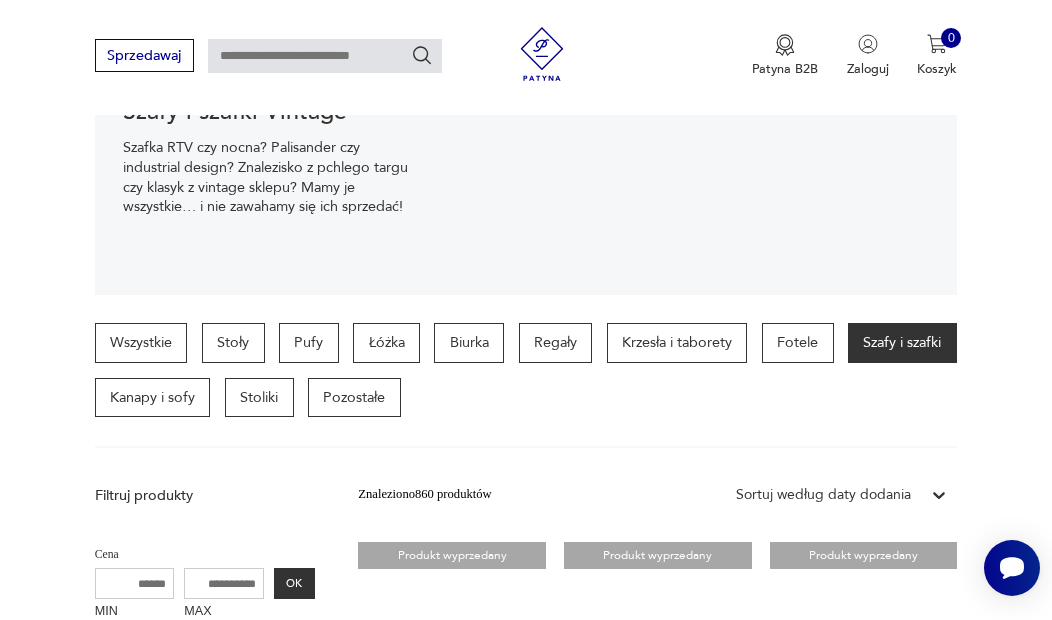 scroll, scrollTop: 286, scrollLeft: 0, axis: vertical 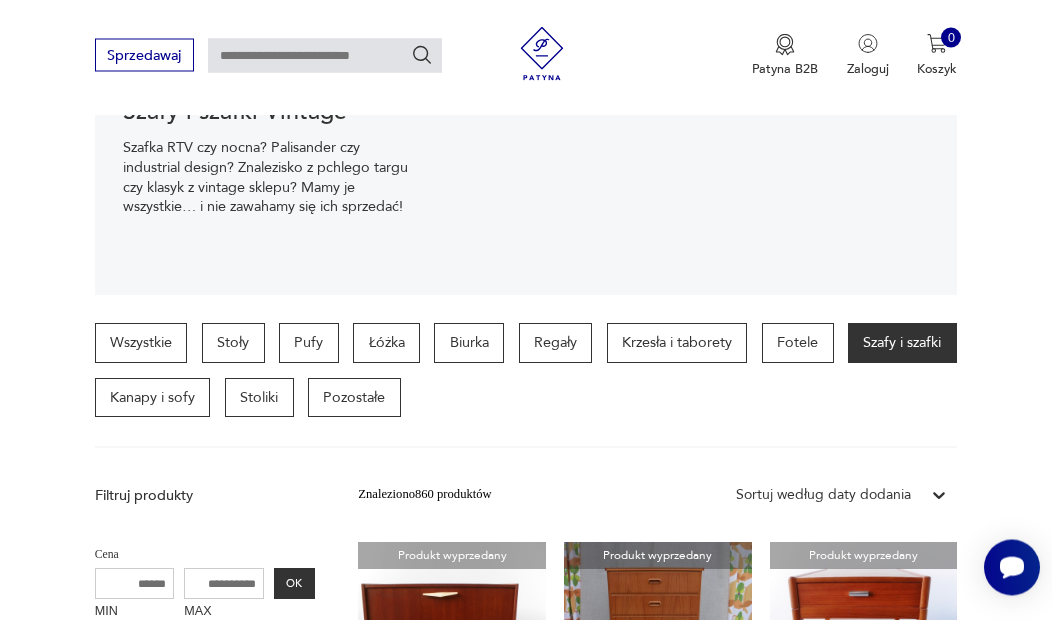 click on "Stoliki" at bounding box center [259, 399] 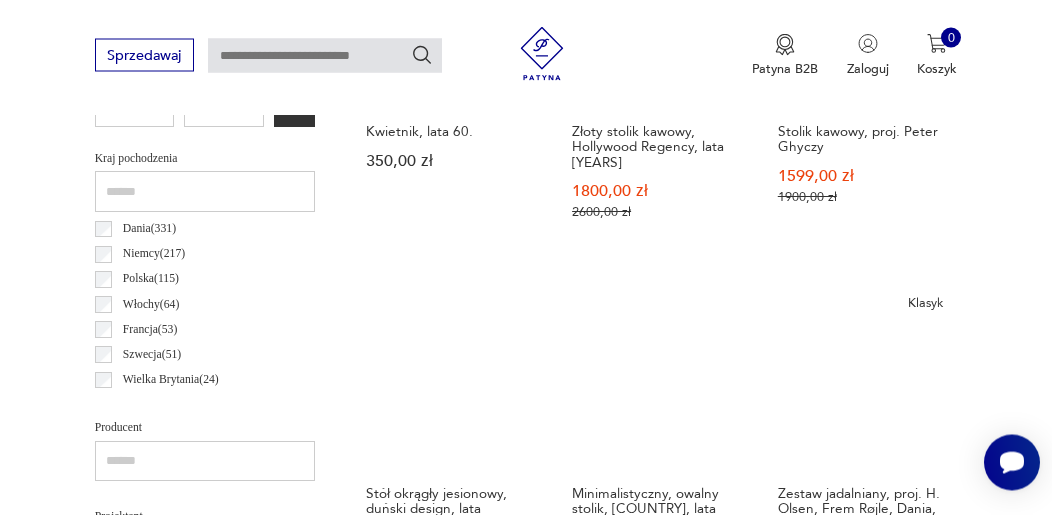 scroll, scrollTop: 882, scrollLeft: 0, axis: vertical 